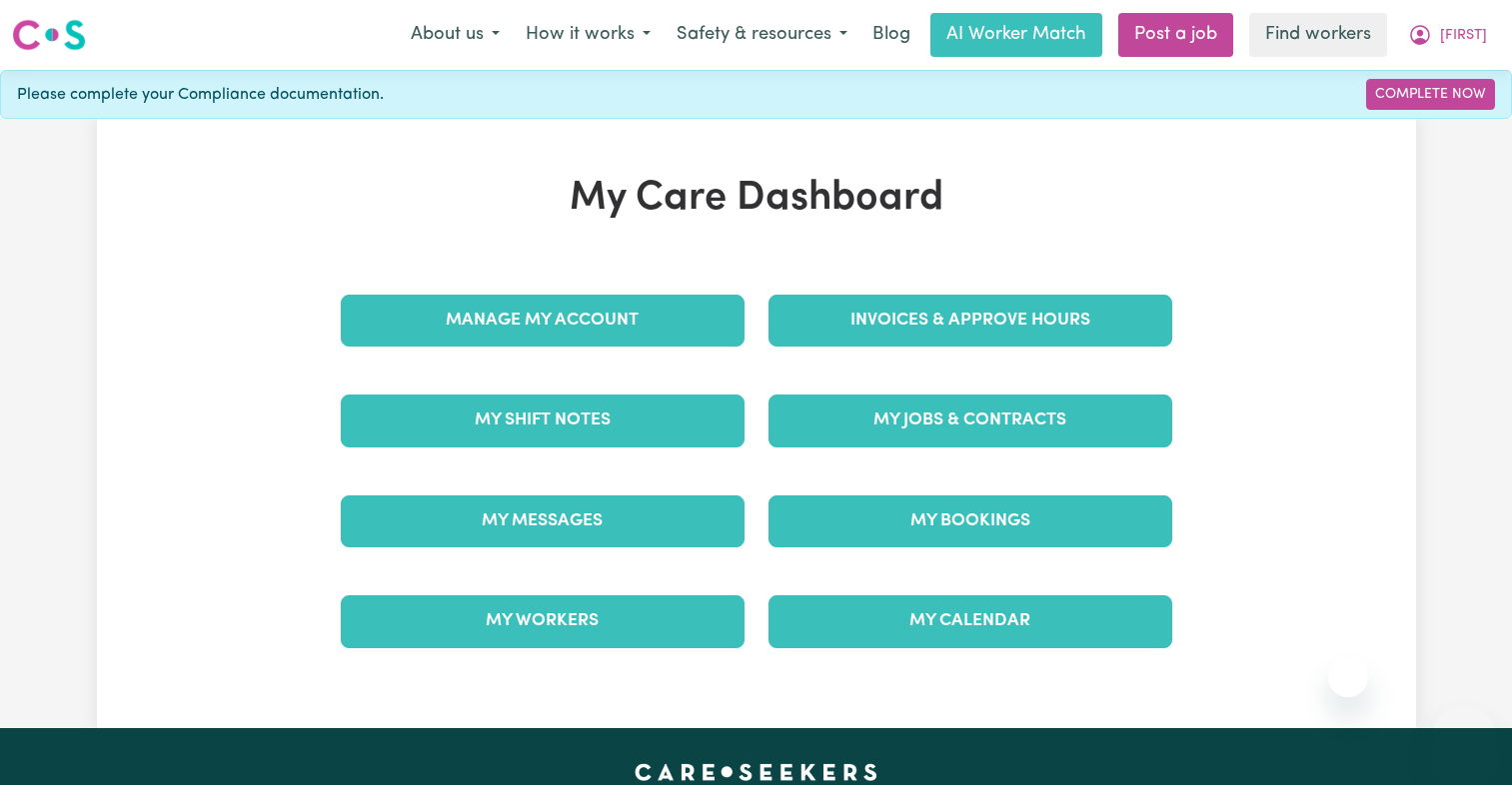 scroll, scrollTop: 0, scrollLeft: 0, axis: both 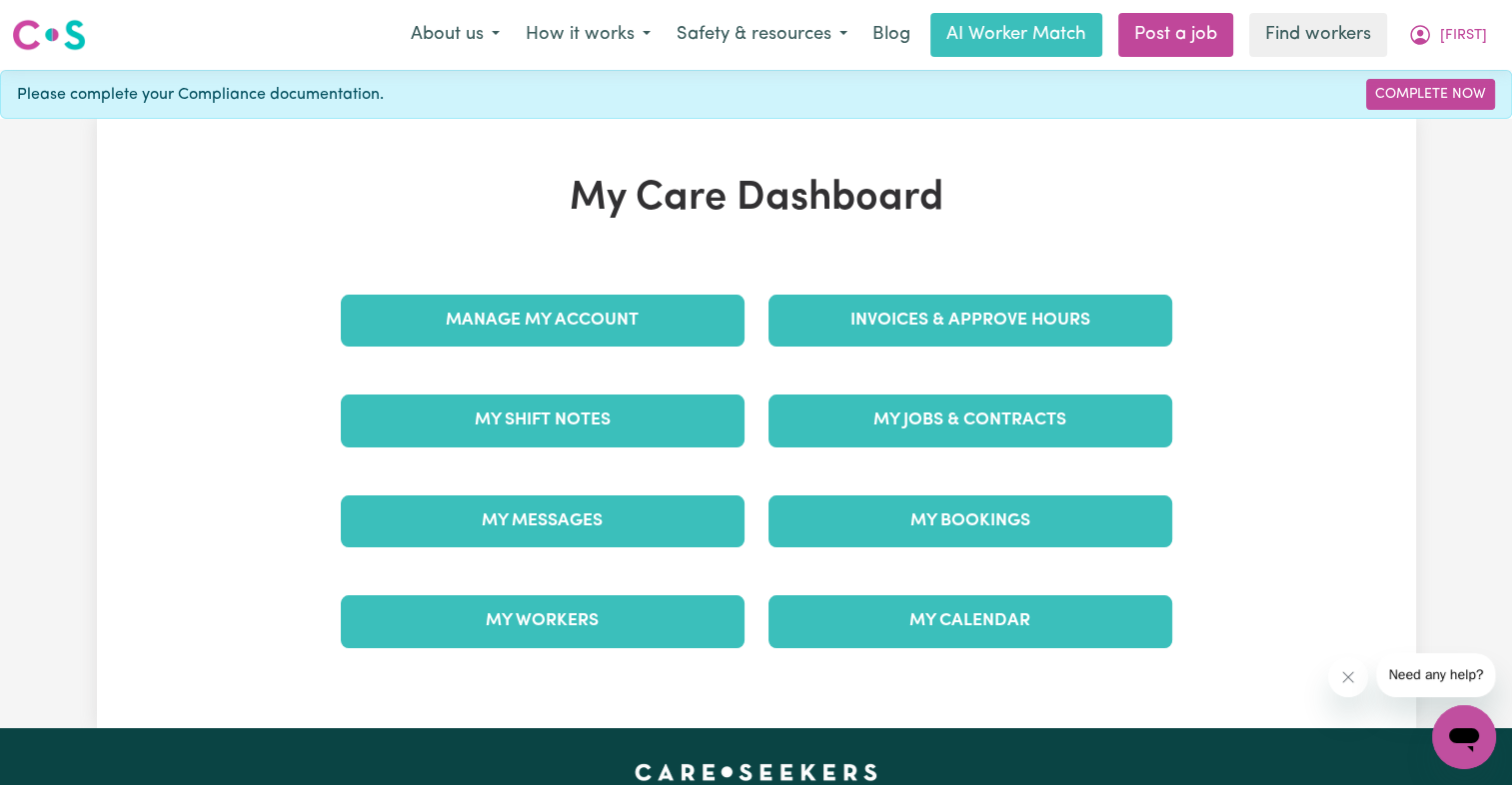 click on "My Care Dashboard Manage My Account Invoices & Approve Hours My Shift Notes My Jobs & Contracts My Messages My Bookings My Workers My Calendar" at bounding box center (756, 423) 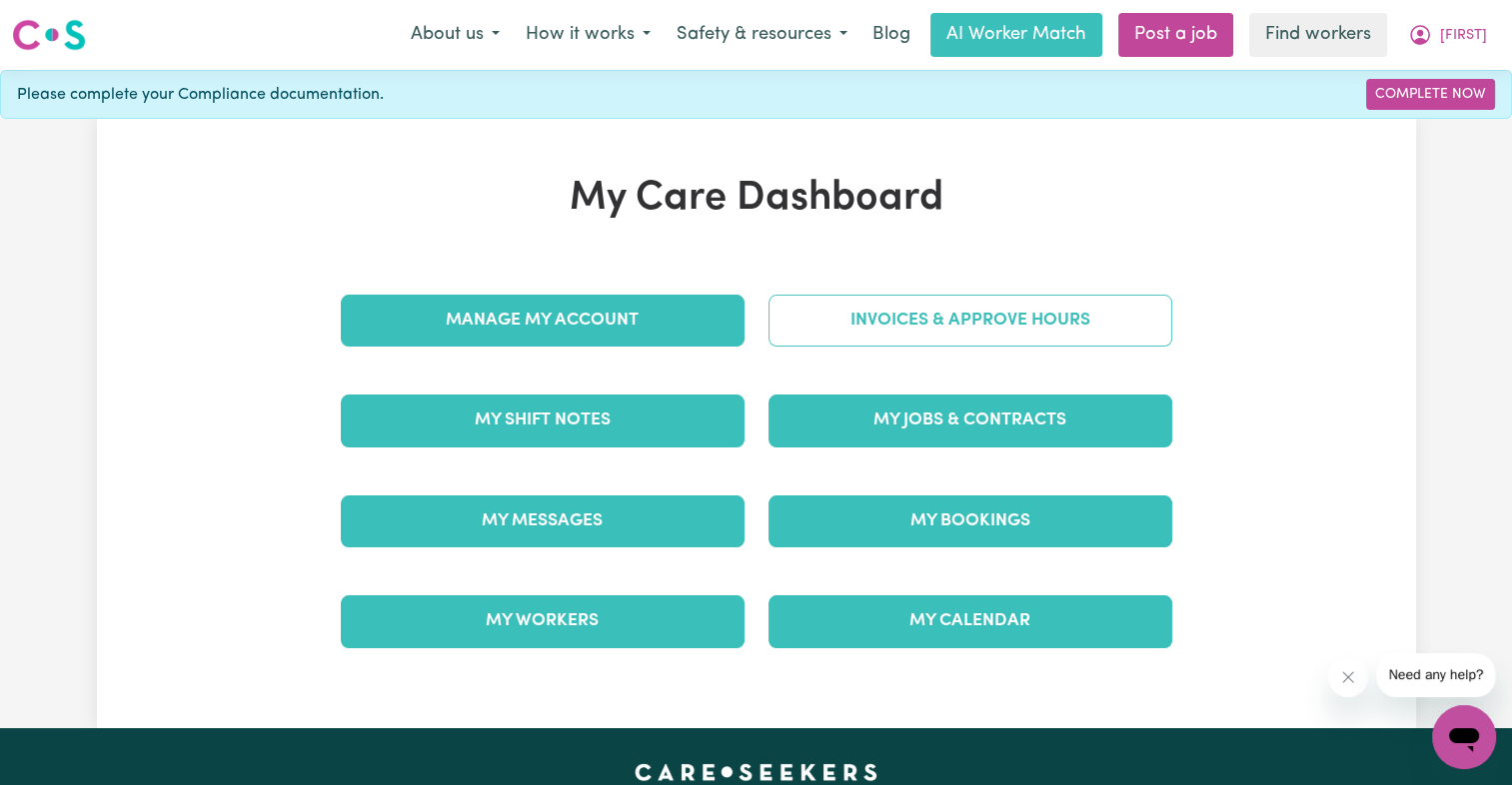 click on "Invoices & Approve Hours" at bounding box center (970, 321) 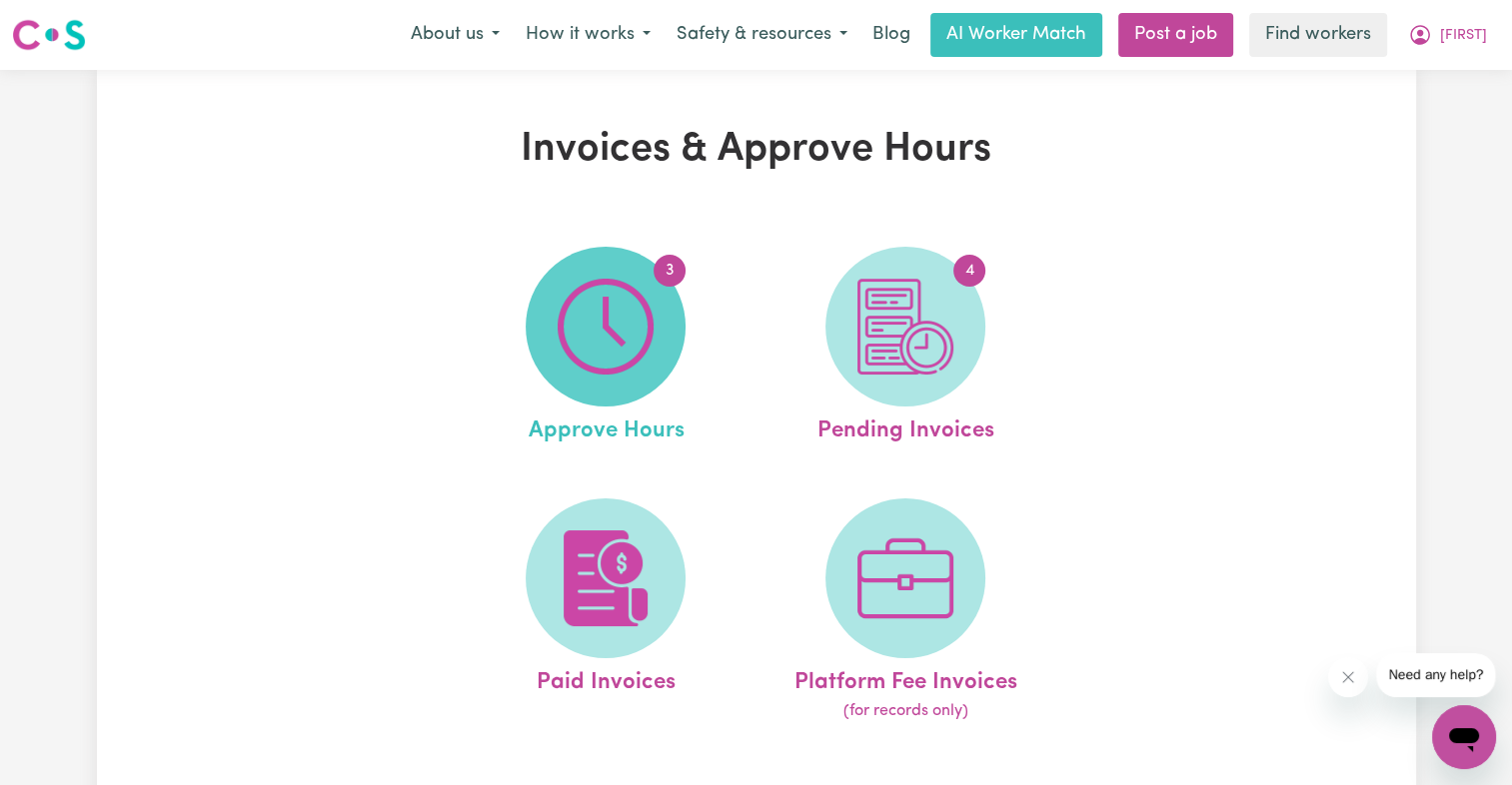 click on "3" at bounding box center [606, 327] 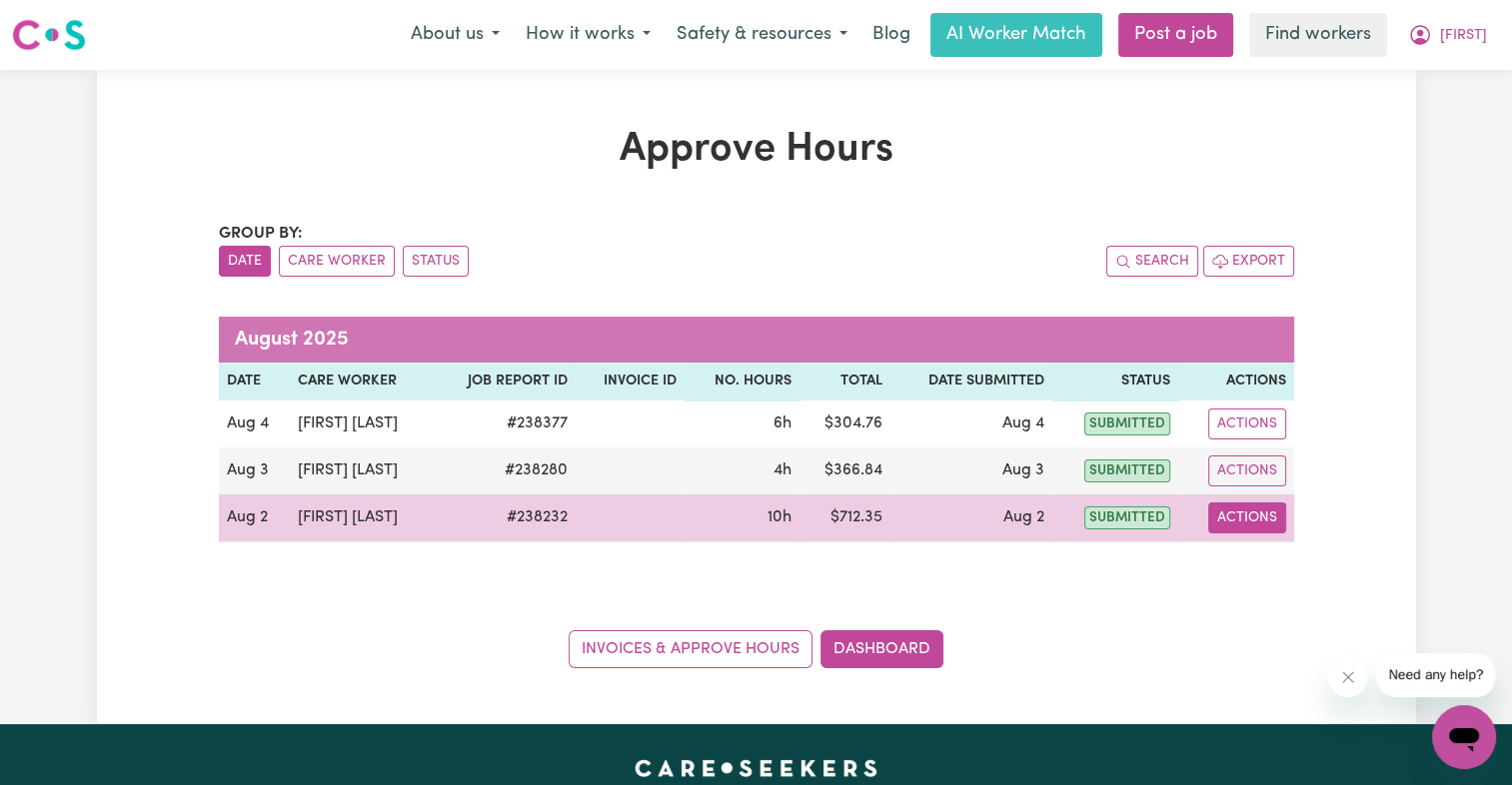 click on "Actions" at bounding box center (1247, 517) 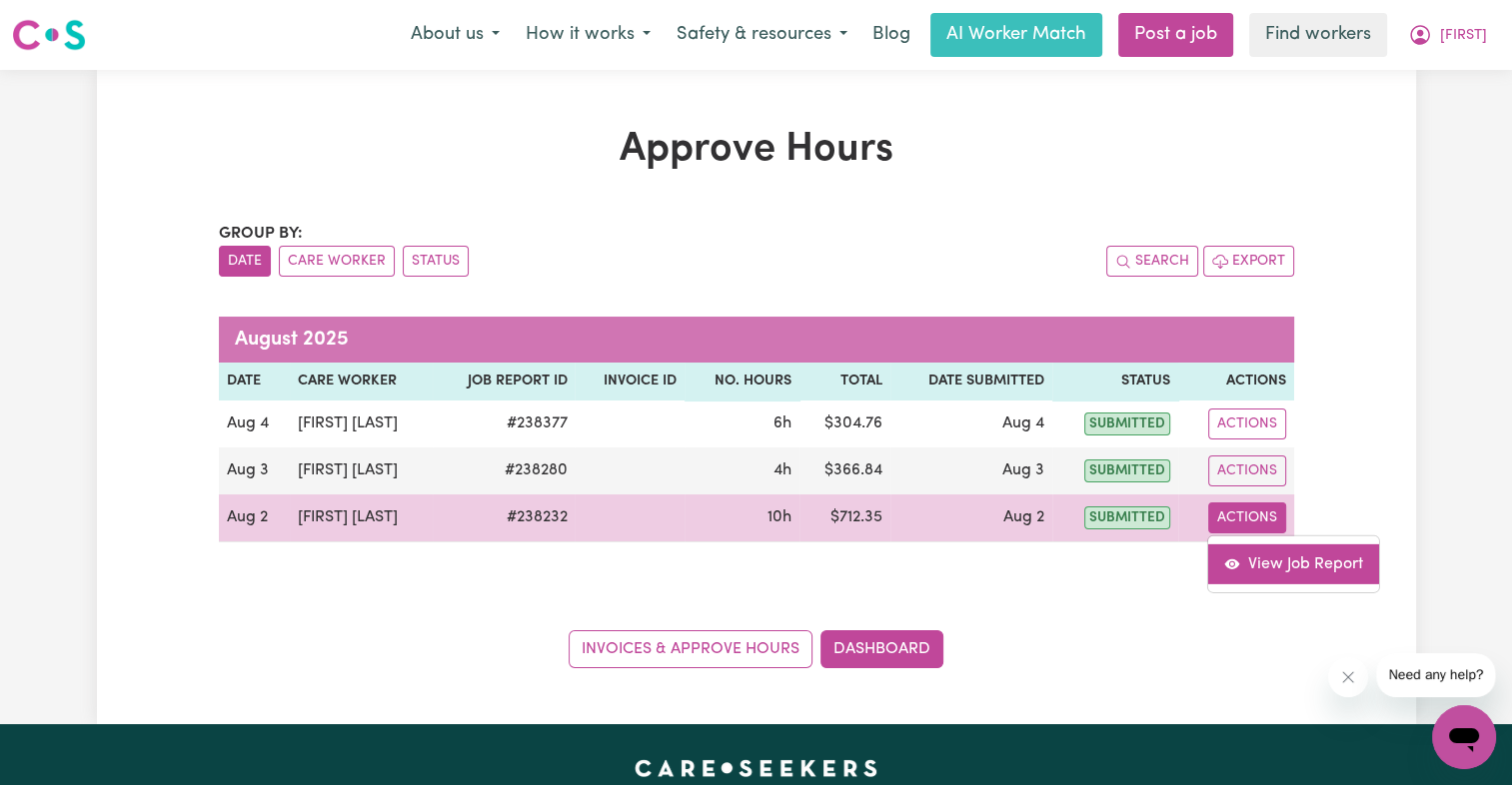 click on "View Job Report" at bounding box center [1292, 563] 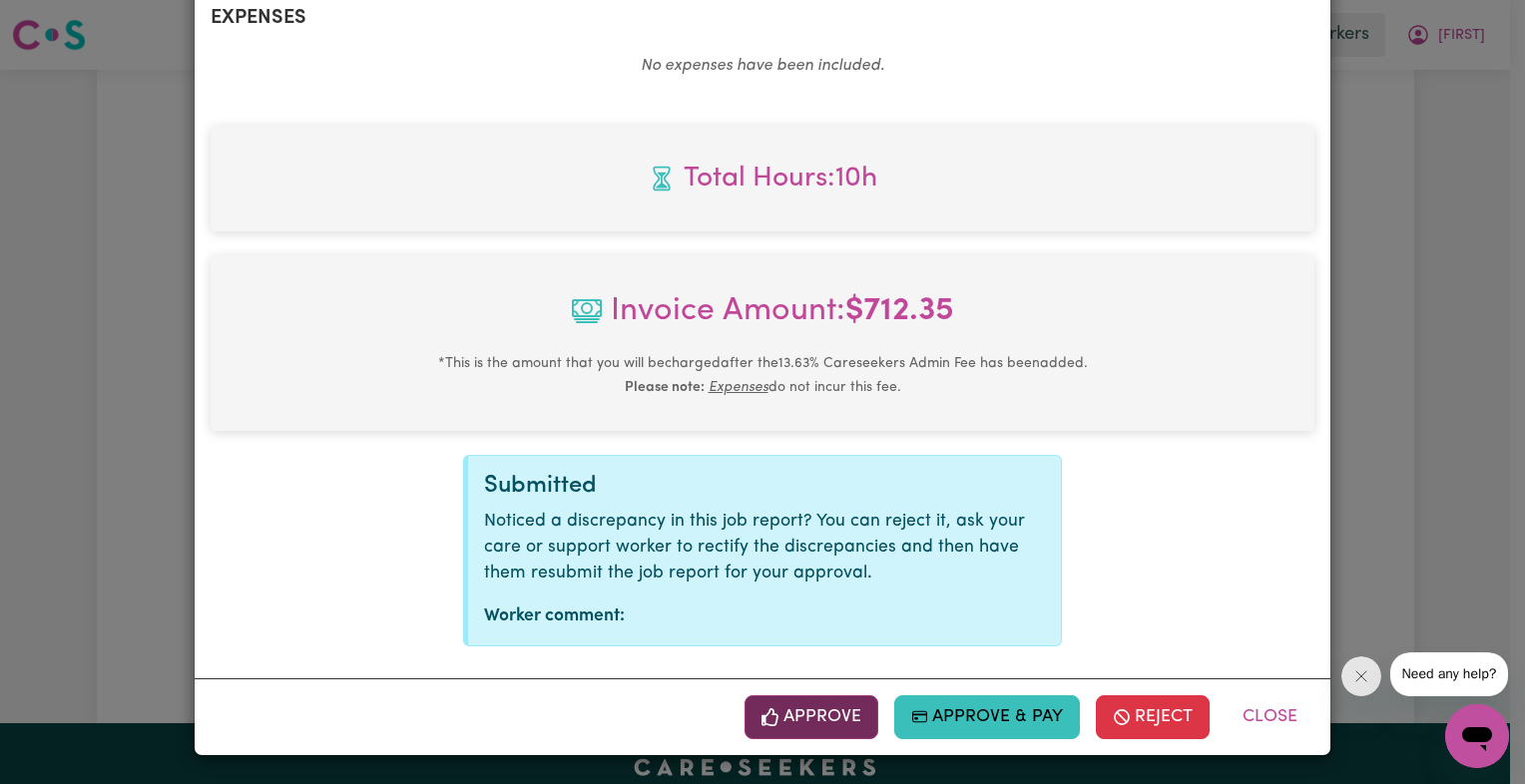 click on "Approve" at bounding box center (811, 717) 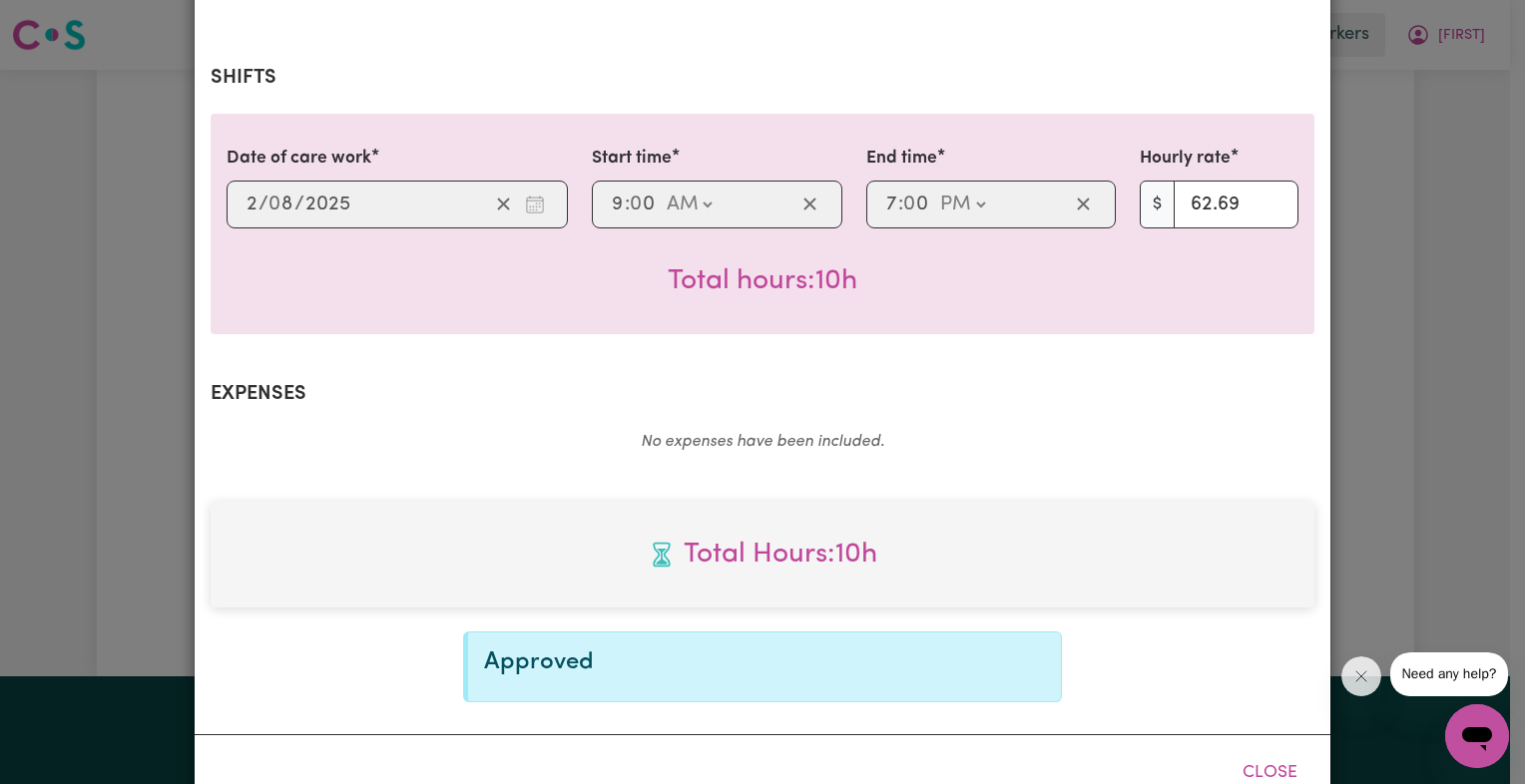 scroll, scrollTop: 431, scrollLeft: 0, axis: vertical 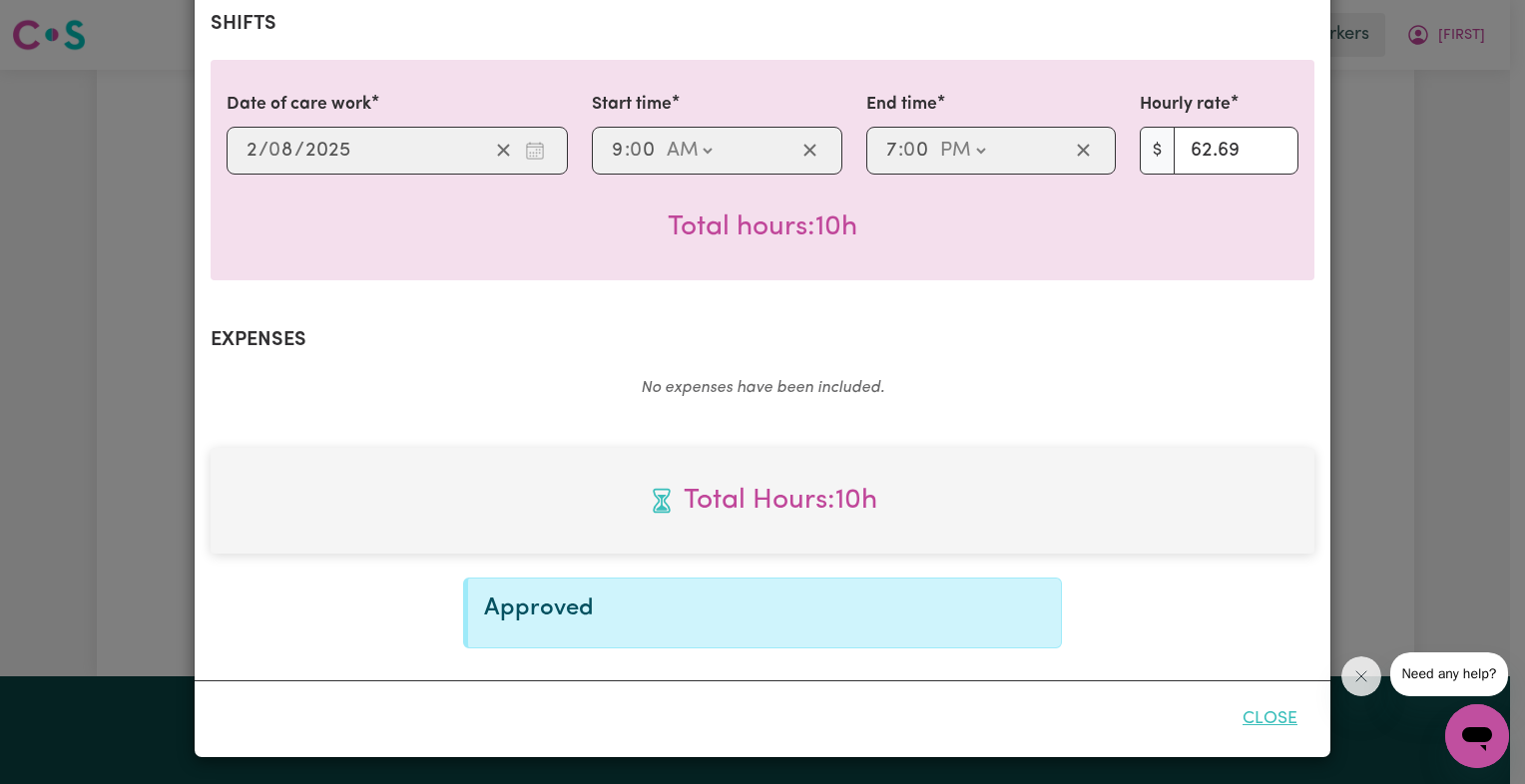 click on "Close" at bounding box center [1270, 719] 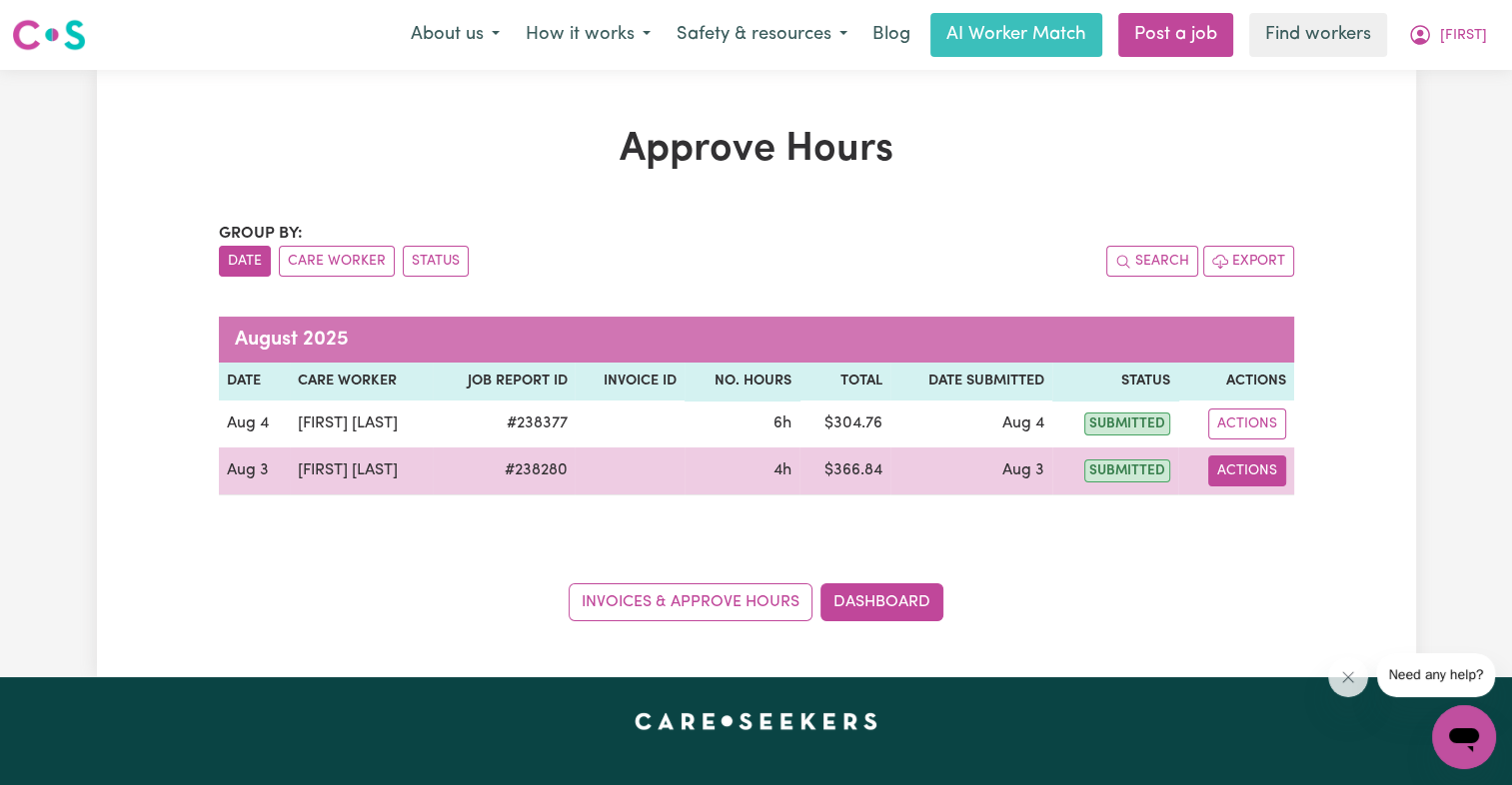 click on "Actions" at bounding box center [1247, 470] 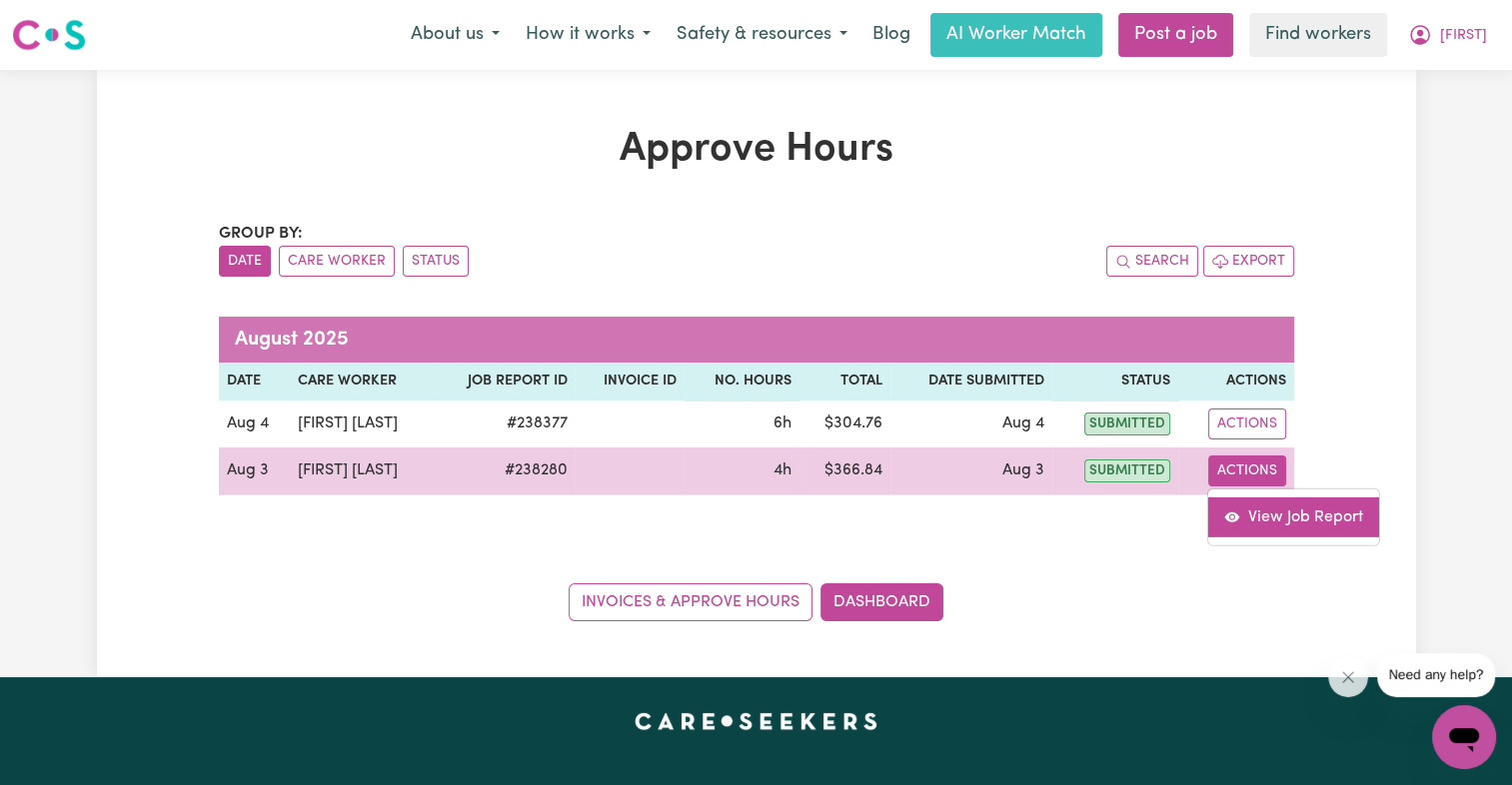 click on "View Job Report" at bounding box center [1292, 516] 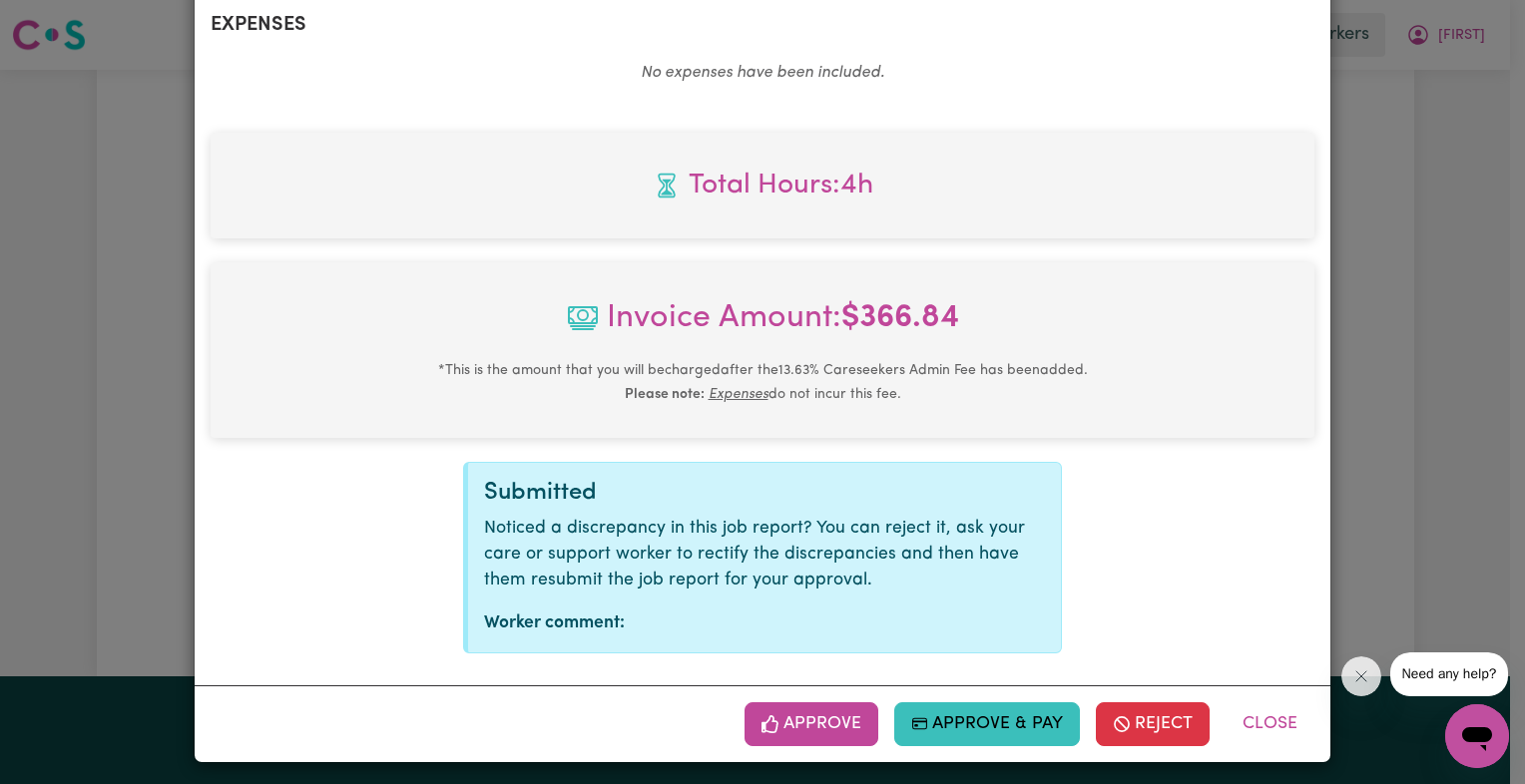 scroll, scrollTop: 753, scrollLeft: 0, axis: vertical 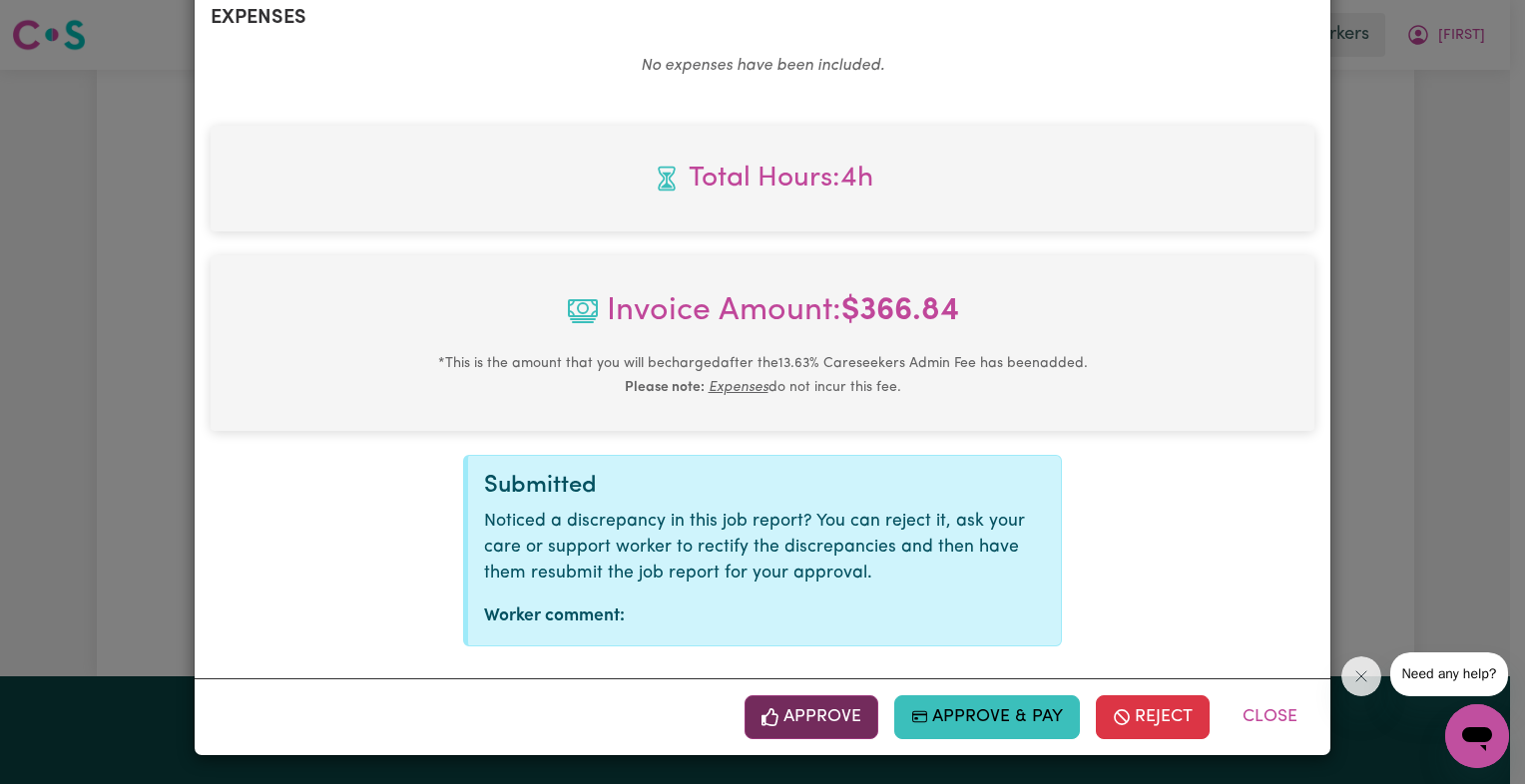 click on "Approve" at bounding box center [811, 717] 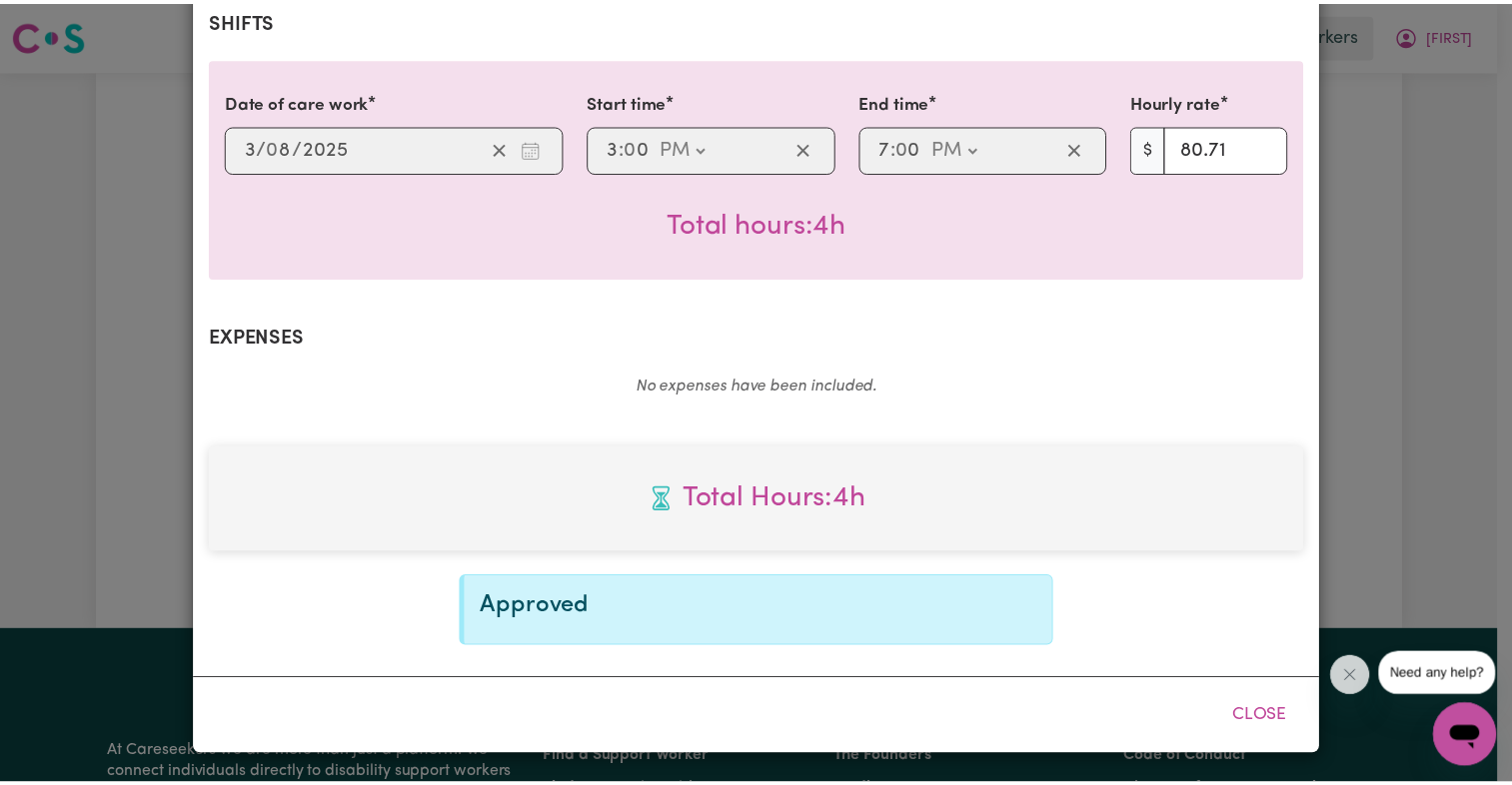 scroll, scrollTop: 431, scrollLeft: 0, axis: vertical 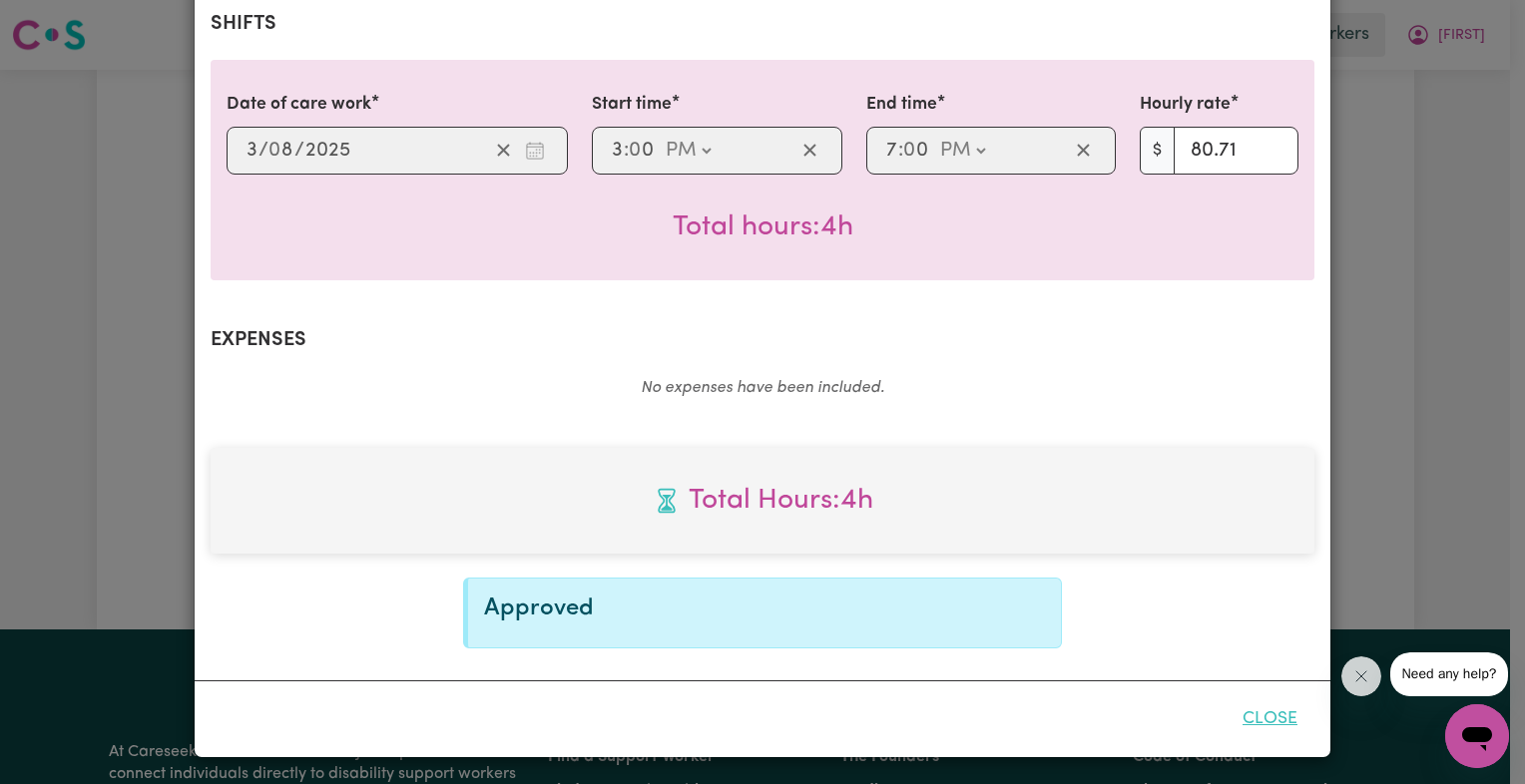 click on "Close" at bounding box center (1270, 719) 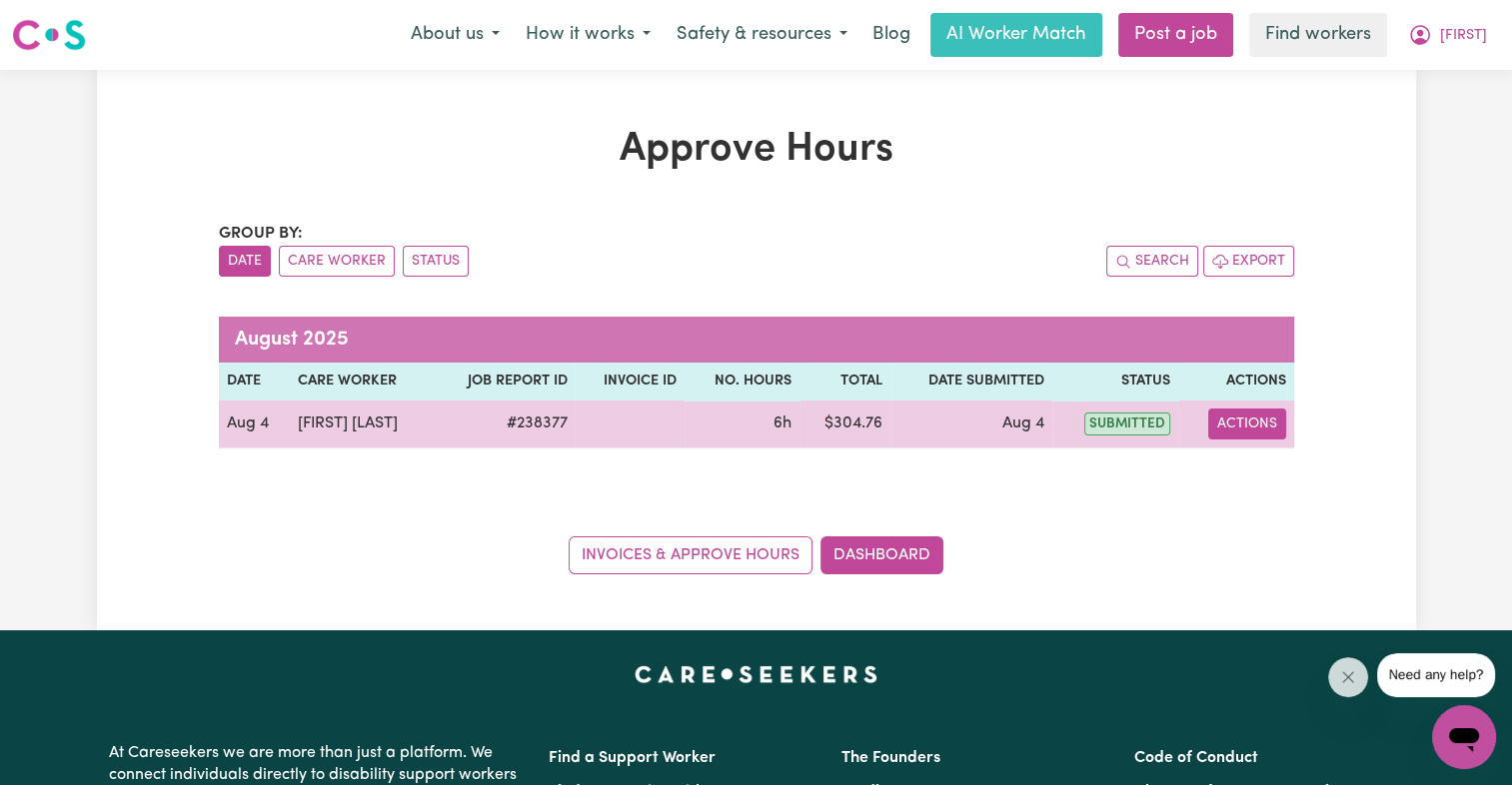 drag, startPoint x: 1239, startPoint y: 413, endPoint x: 1245, endPoint y: 432, distance: 19.924859 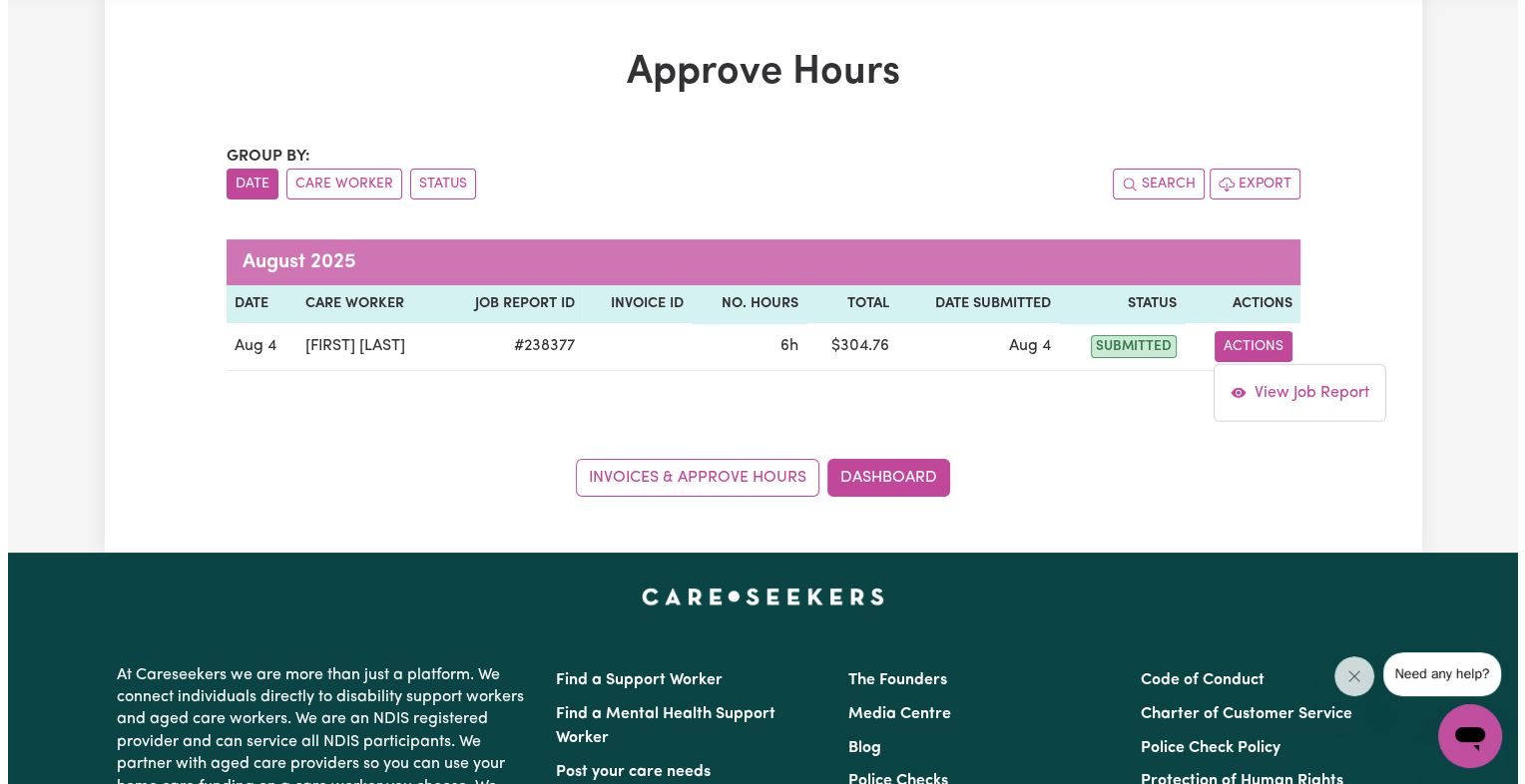 scroll, scrollTop: 199, scrollLeft: 0, axis: vertical 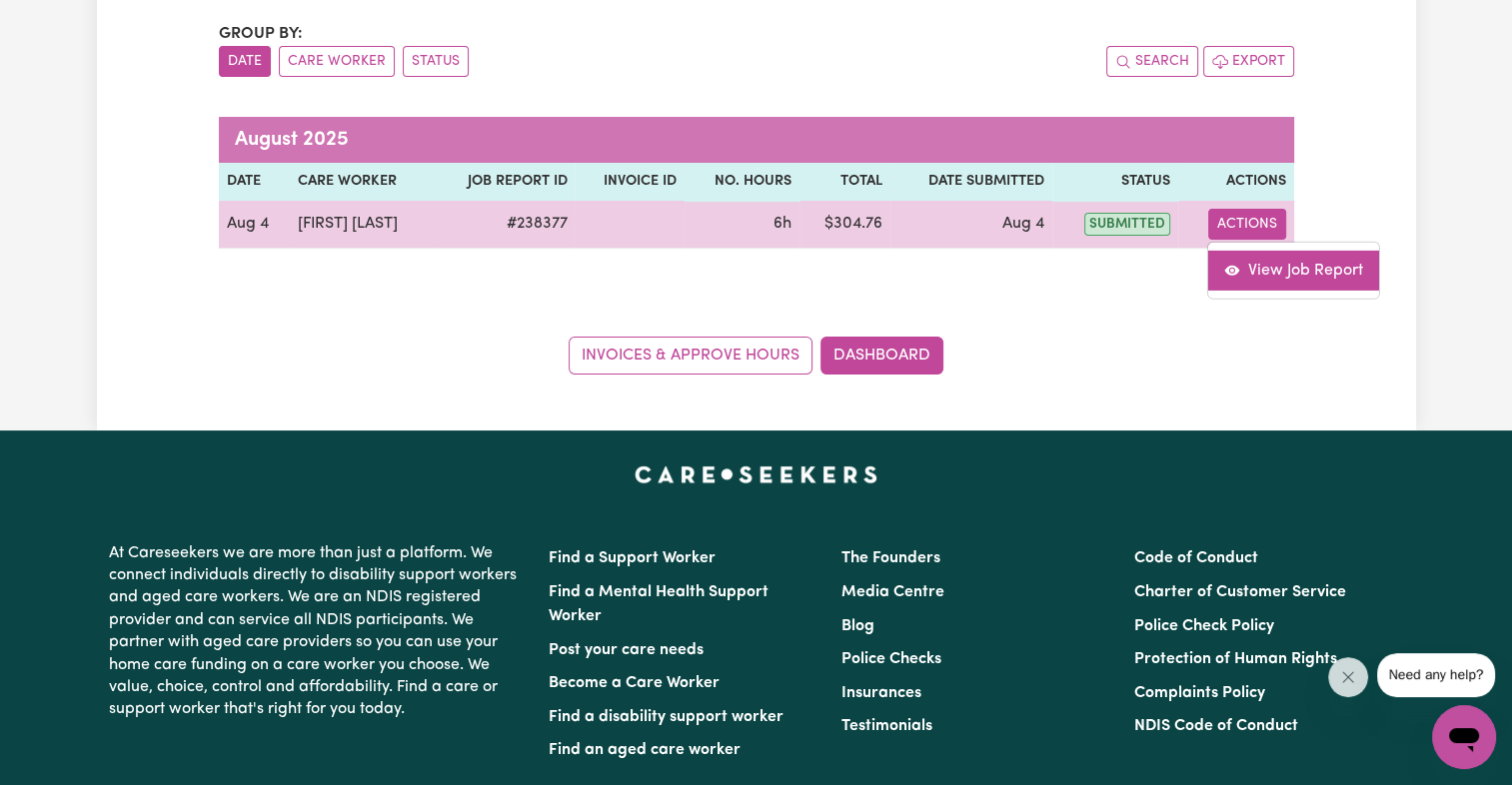 click on "View Job Report" at bounding box center [1292, 270] 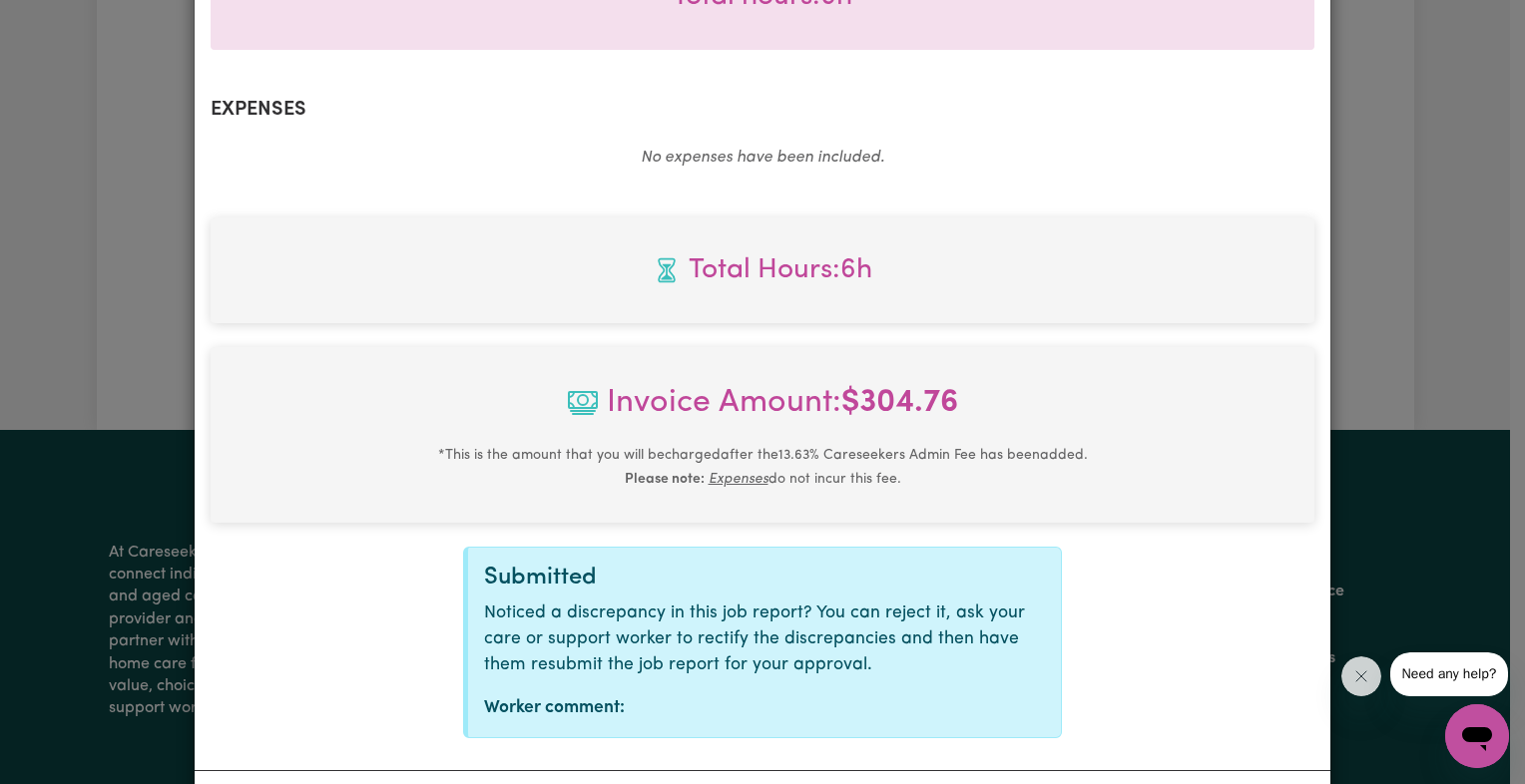 scroll, scrollTop: 753, scrollLeft: 0, axis: vertical 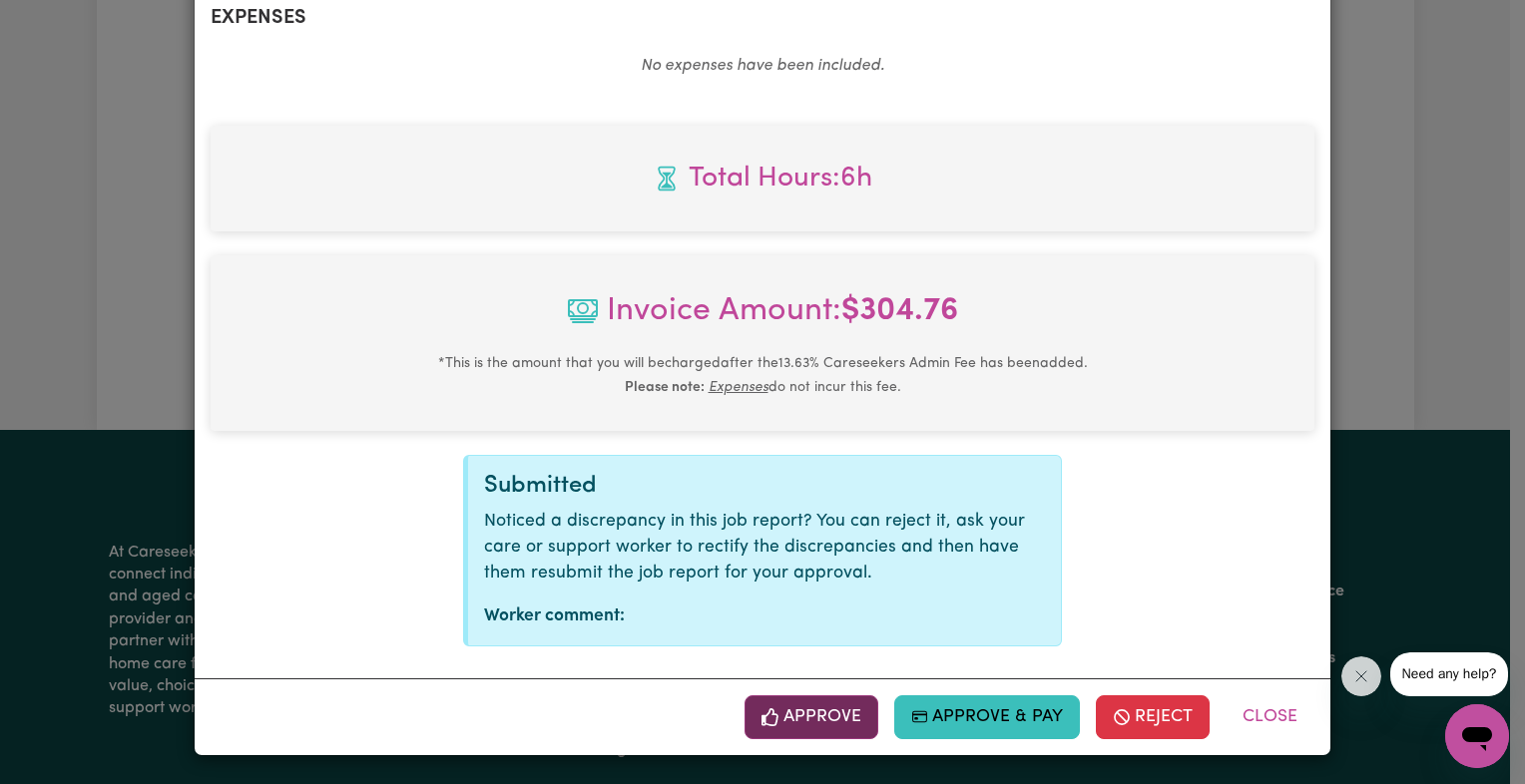 click on "Approve" at bounding box center [811, 717] 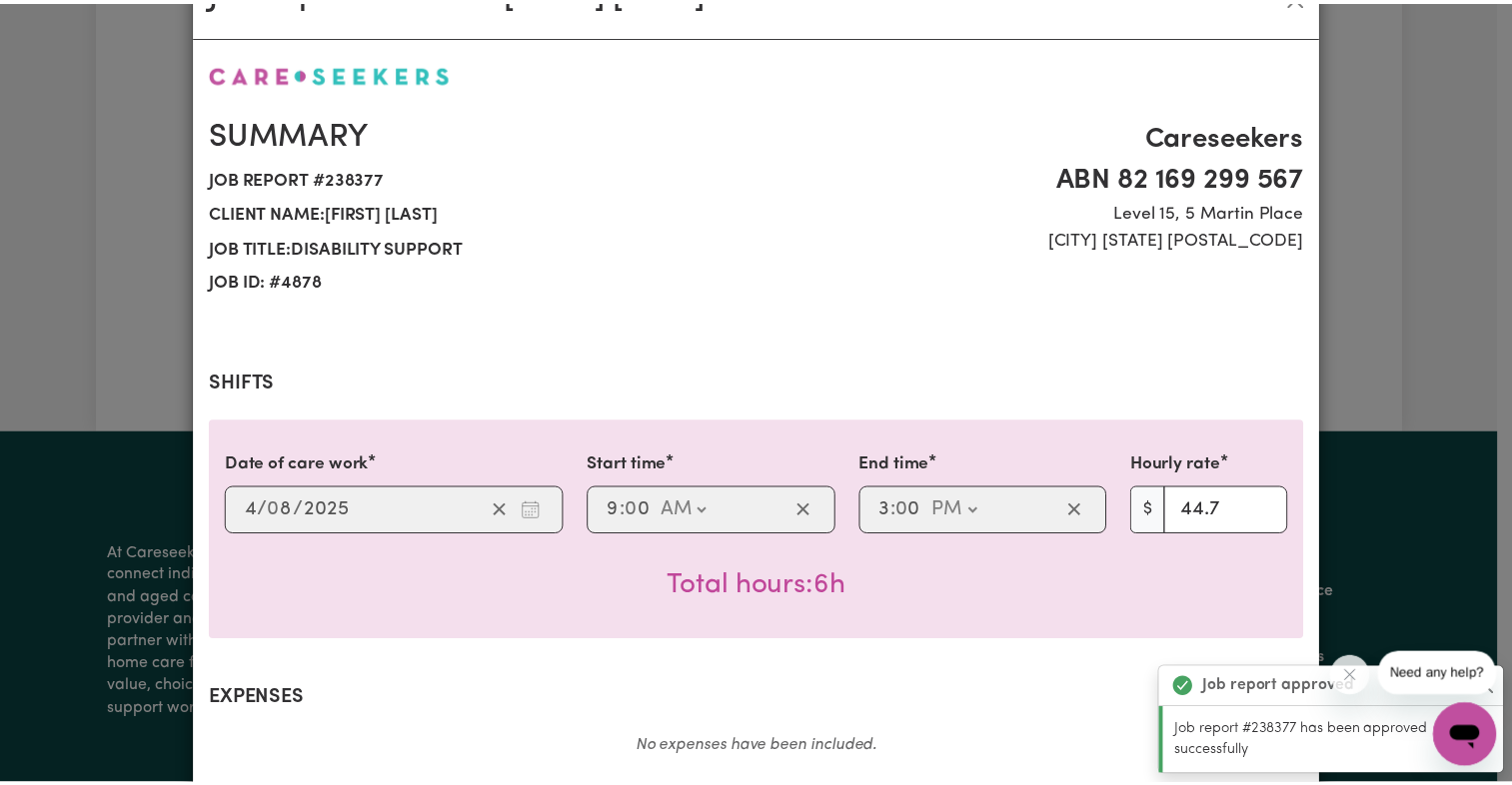 scroll, scrollTop: 0, scrollLeft: 0, axis: both 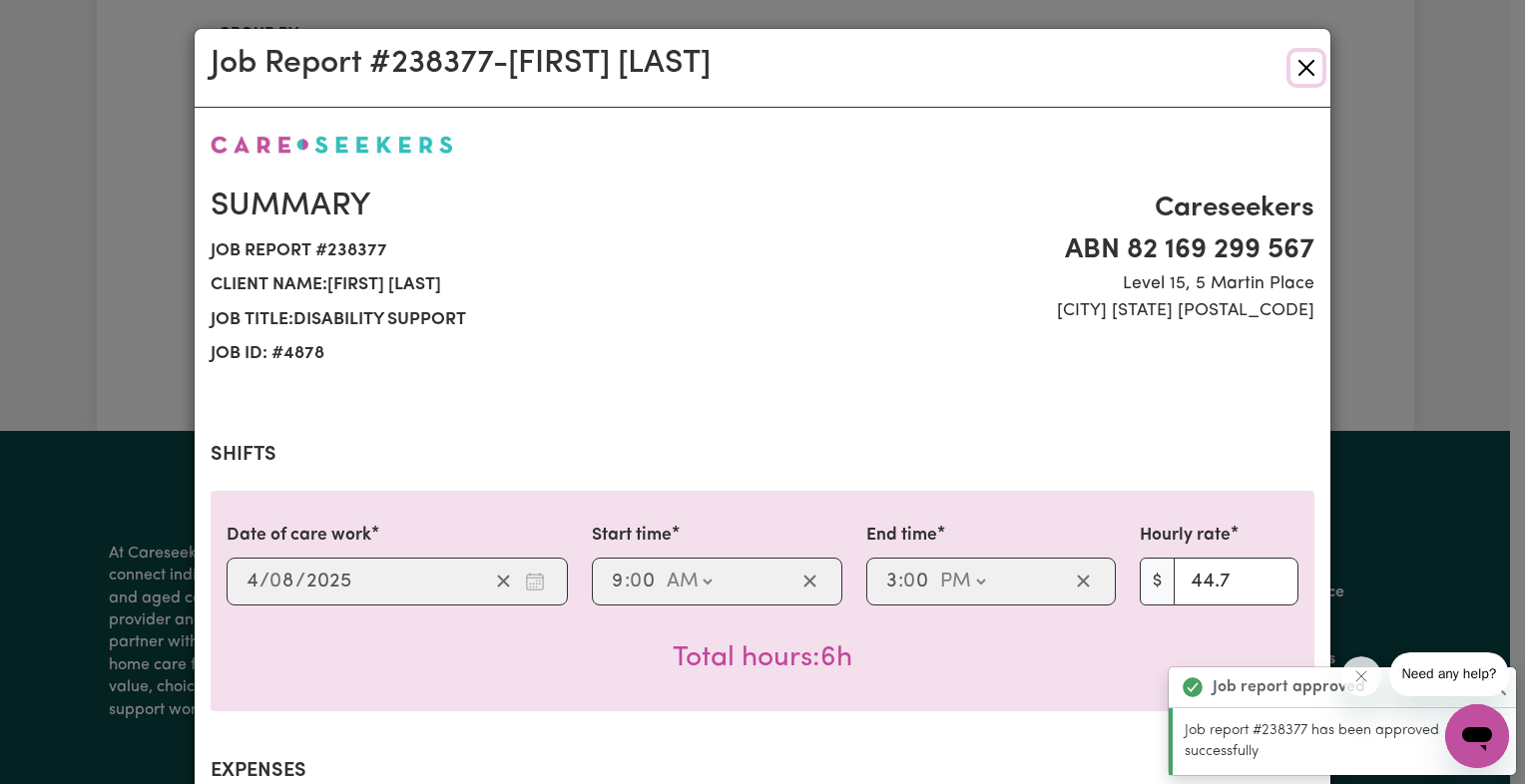 click at bounding box center (1306, 68) 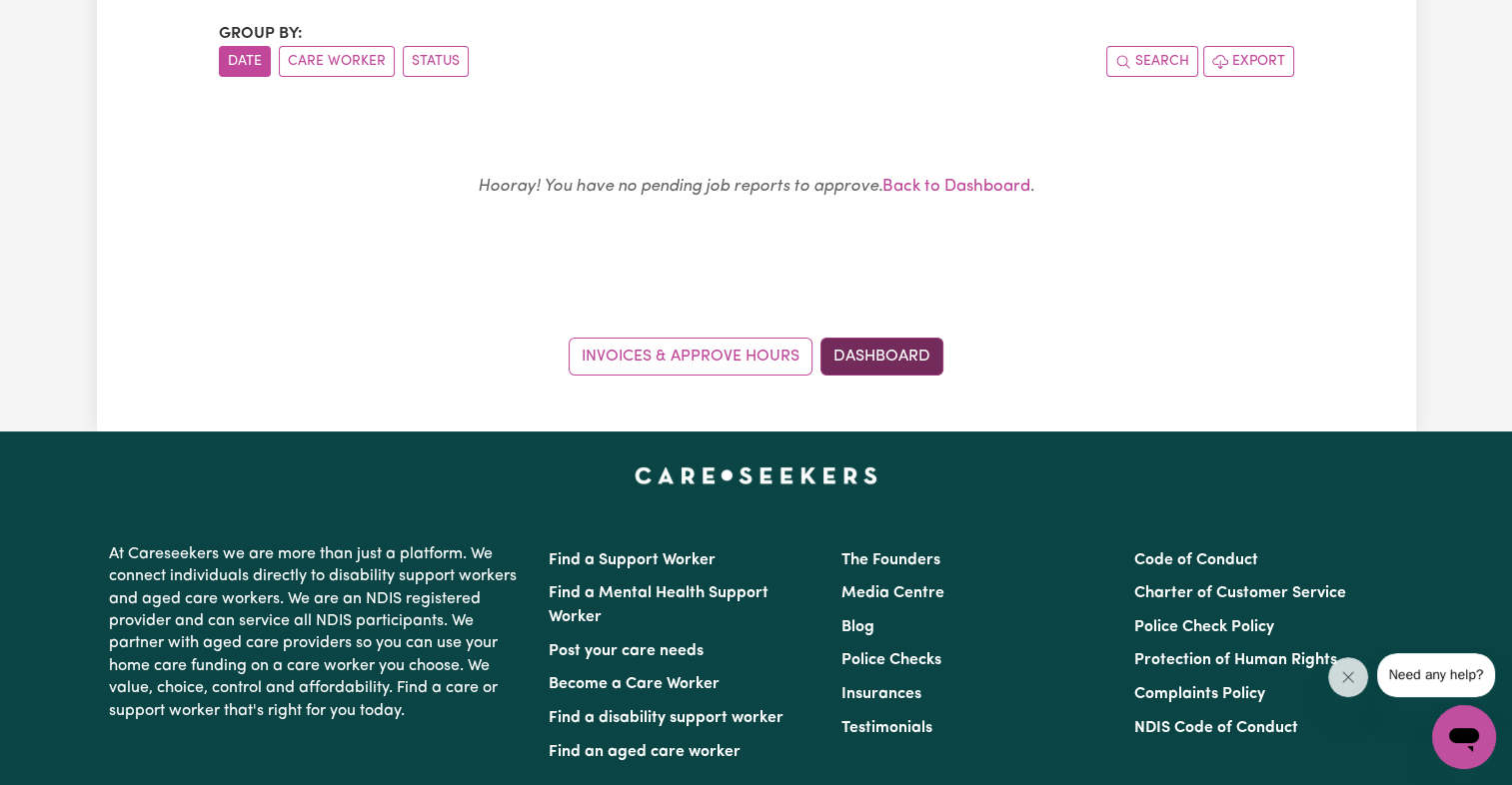 click on "Dashboard" at bounding box center [881, 357] 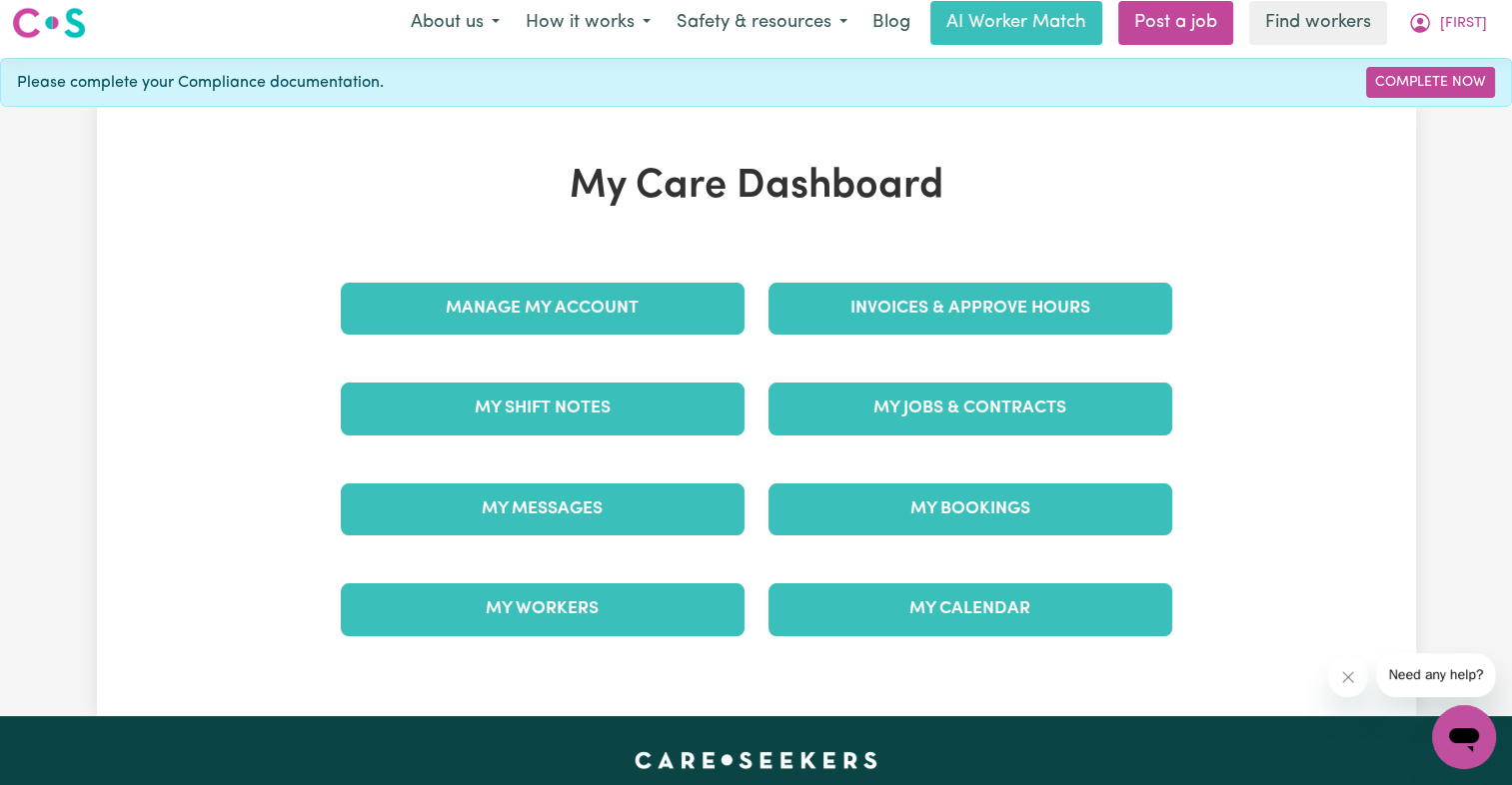 scroll, scrollTop: 0, scrollLeft: 0, axis: both 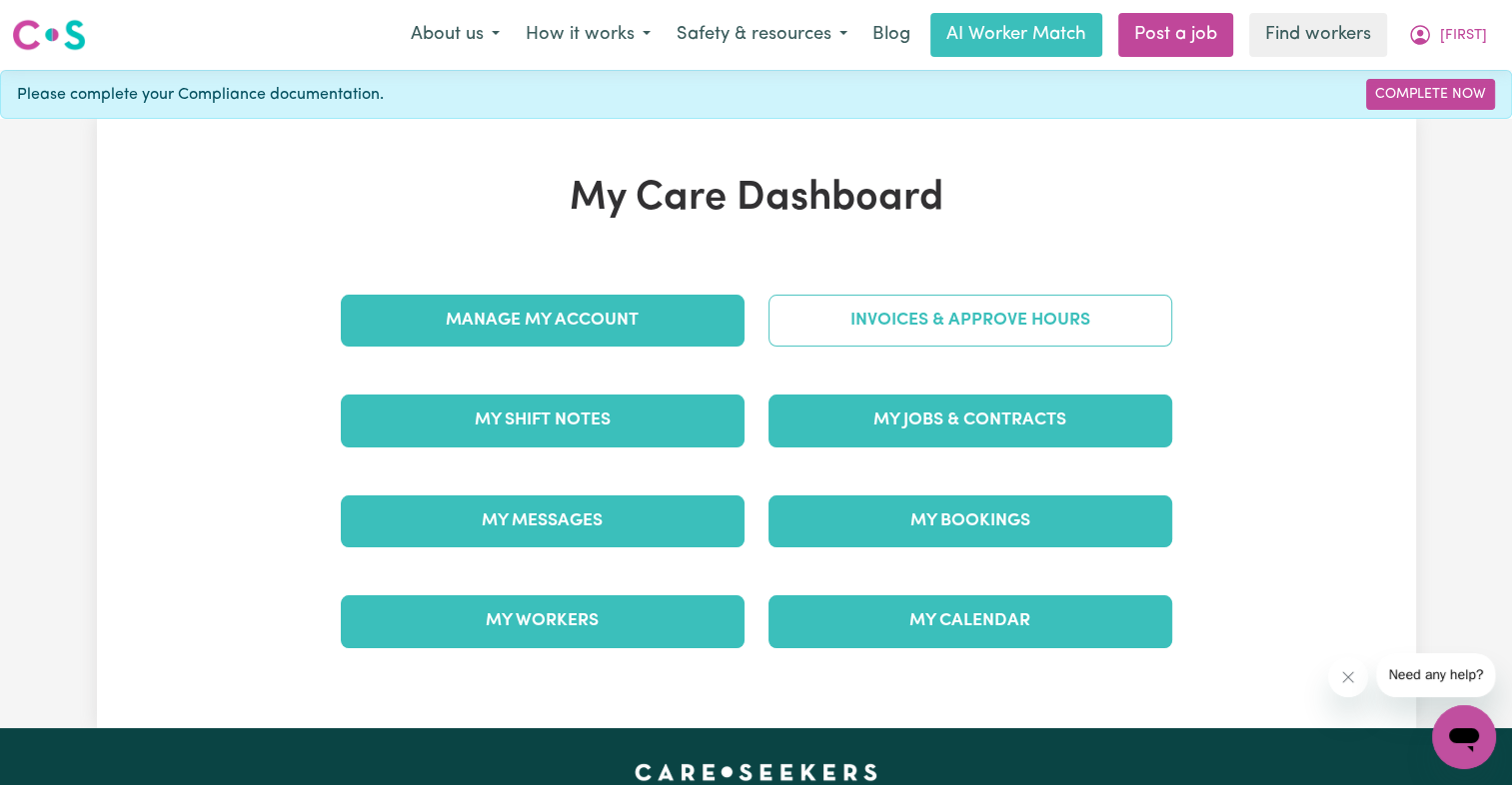click on "Invoices & Approve Hours" at bounding box center [970, 321] 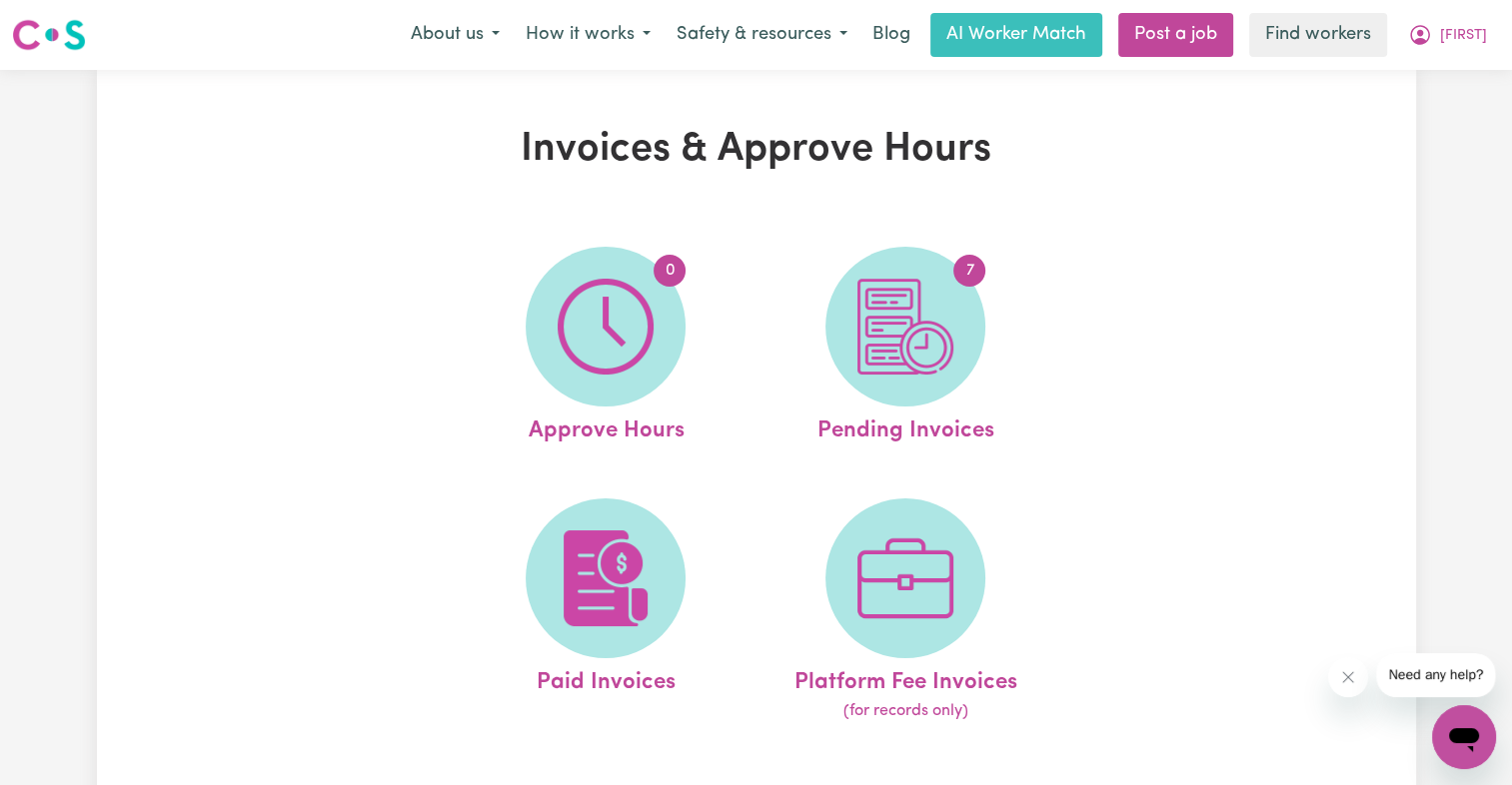 click at bounding box center (905, 327) 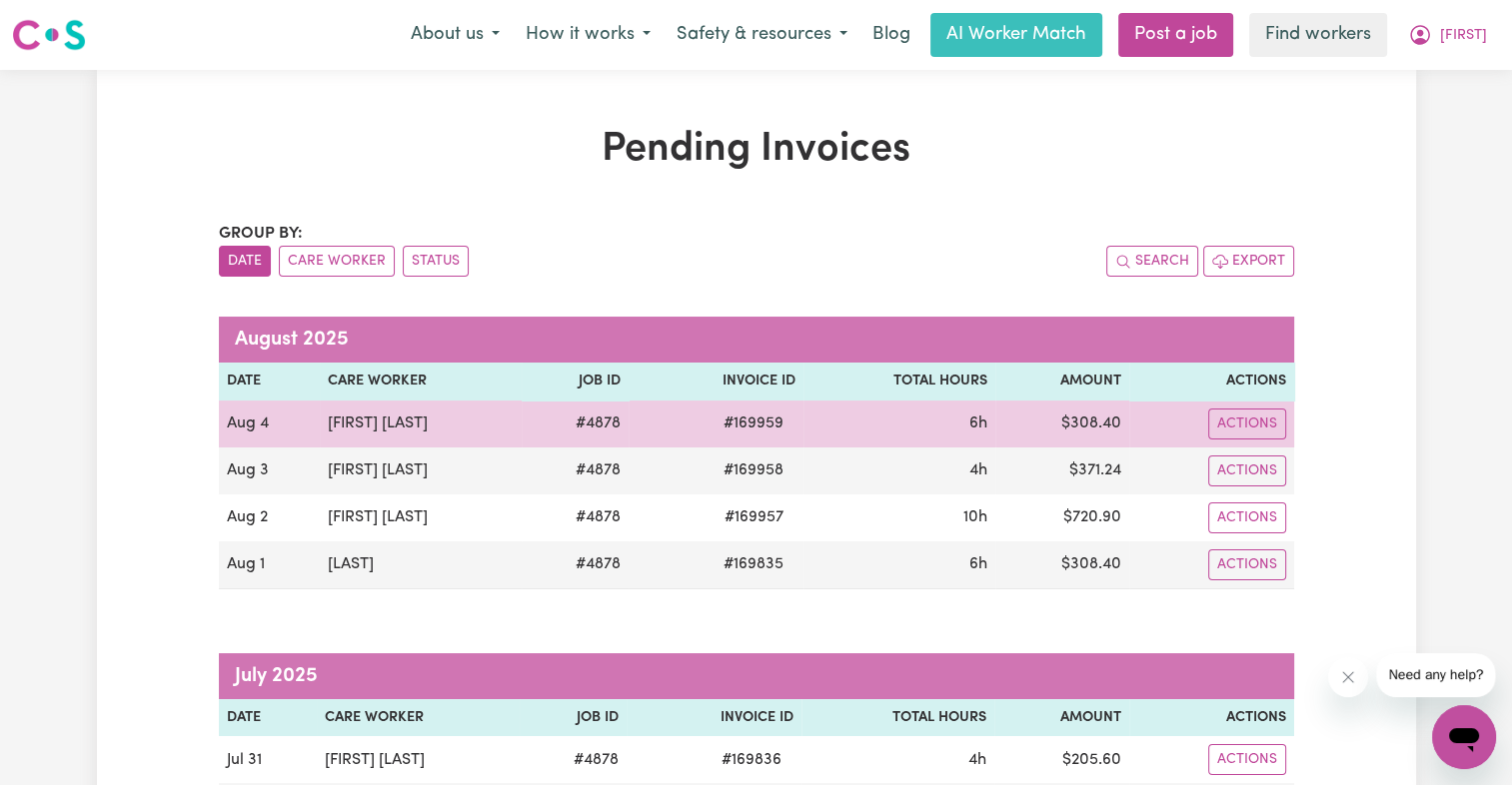 click on "# 169959" at bounding box center [754, 423] 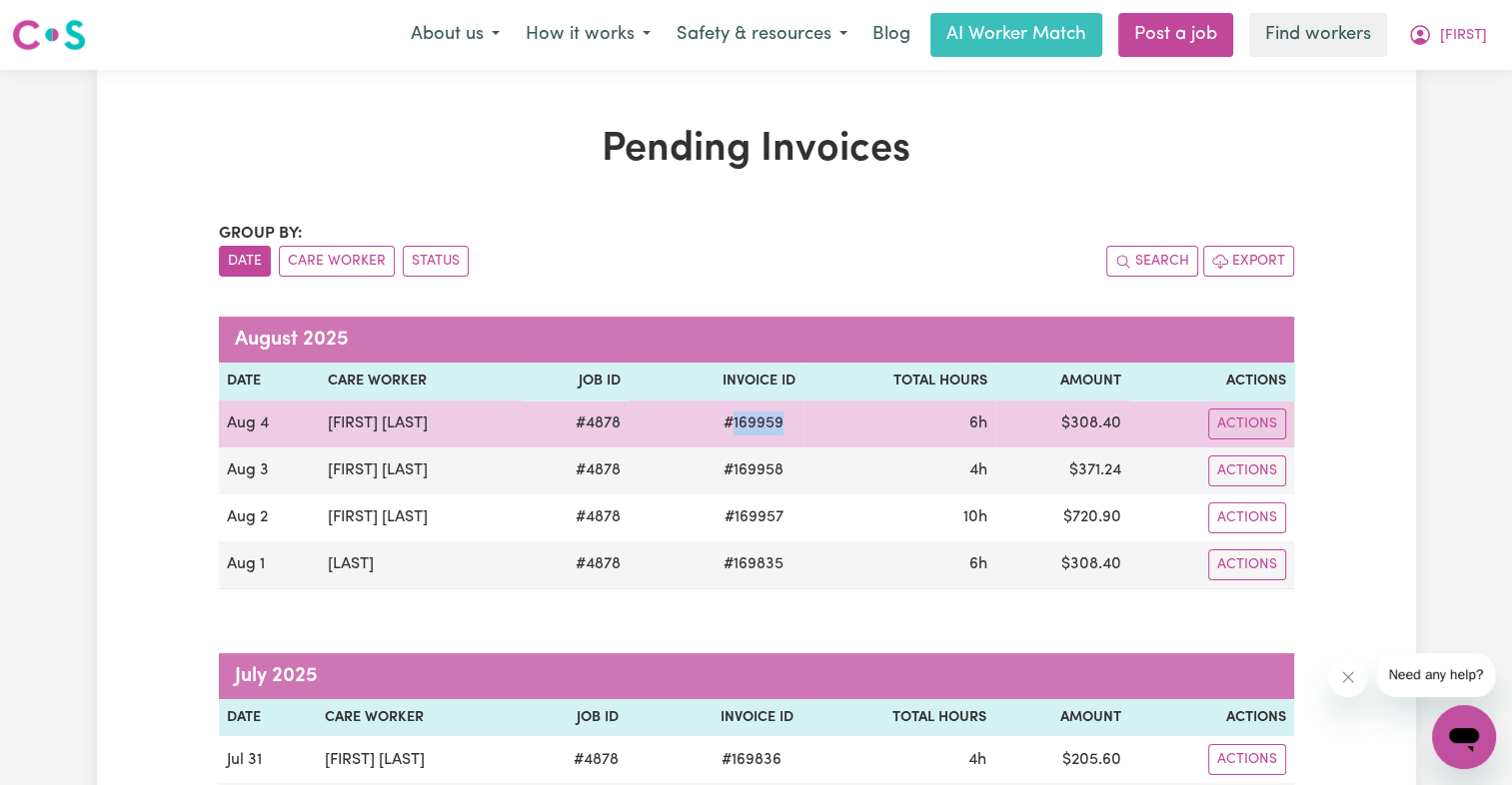 click on "# 169959" at bounding box center (754, 423) 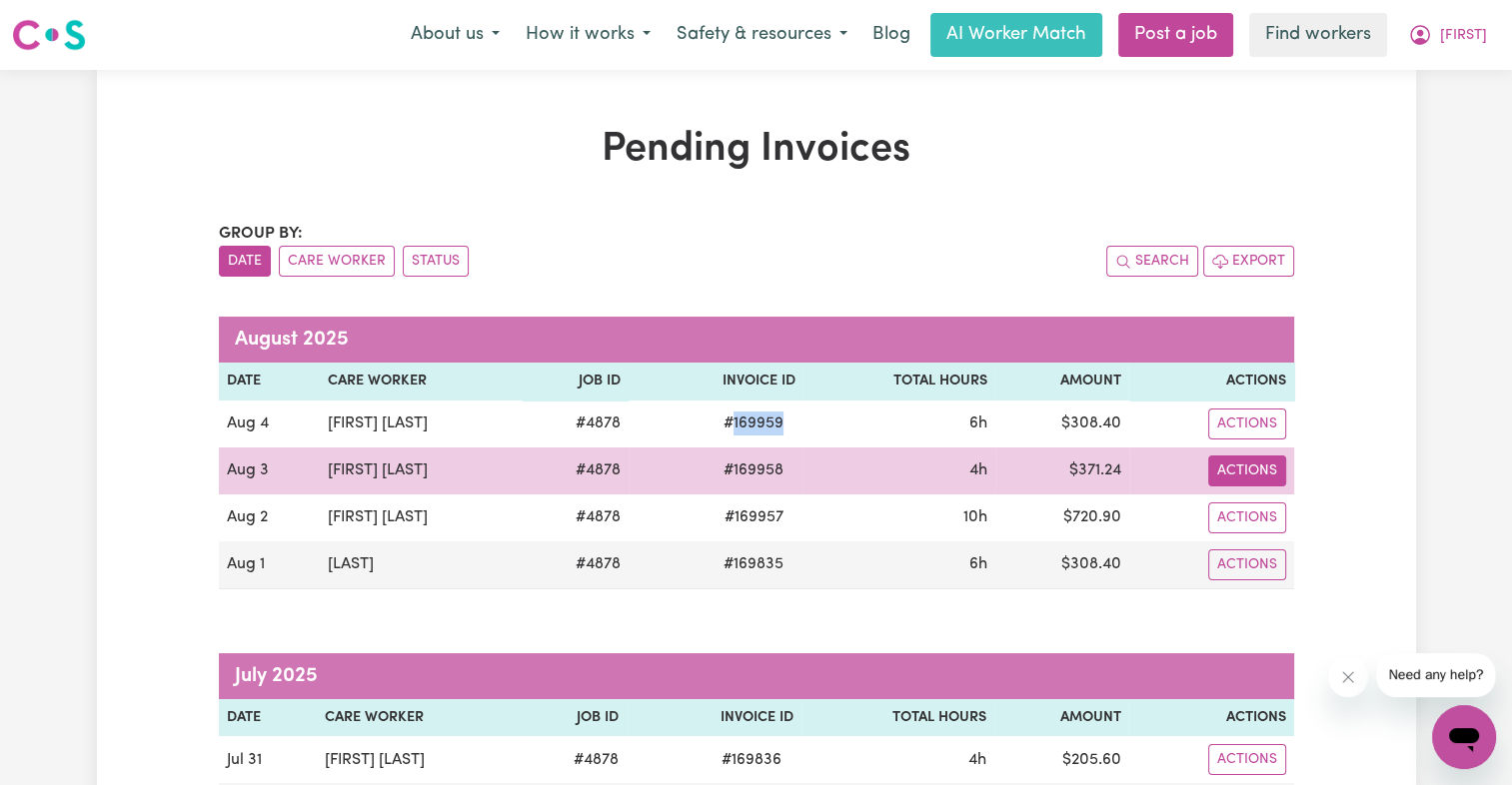 copy on "169959" 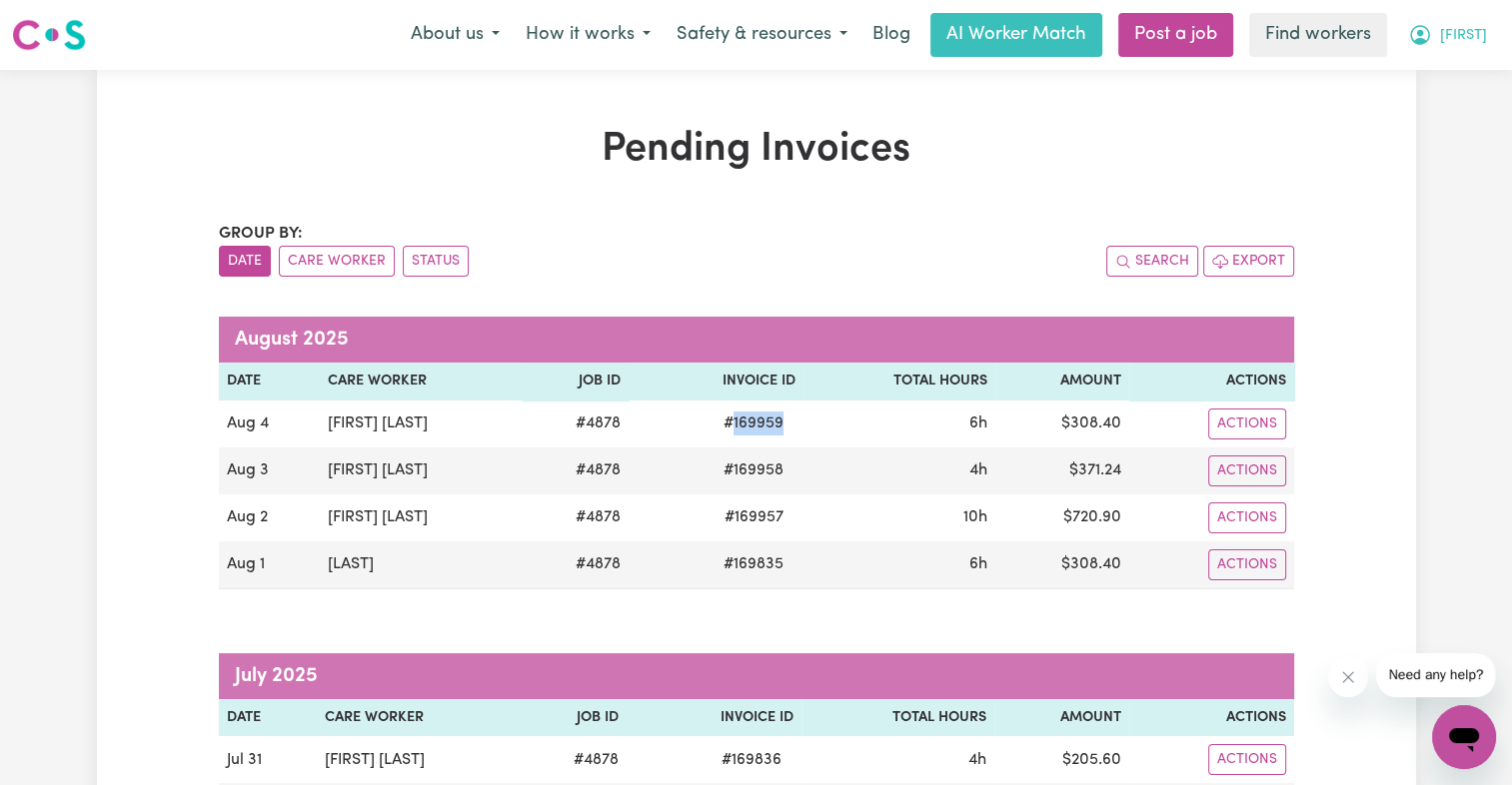 click on "[FIRST]" at bounding box center [1463, 36] 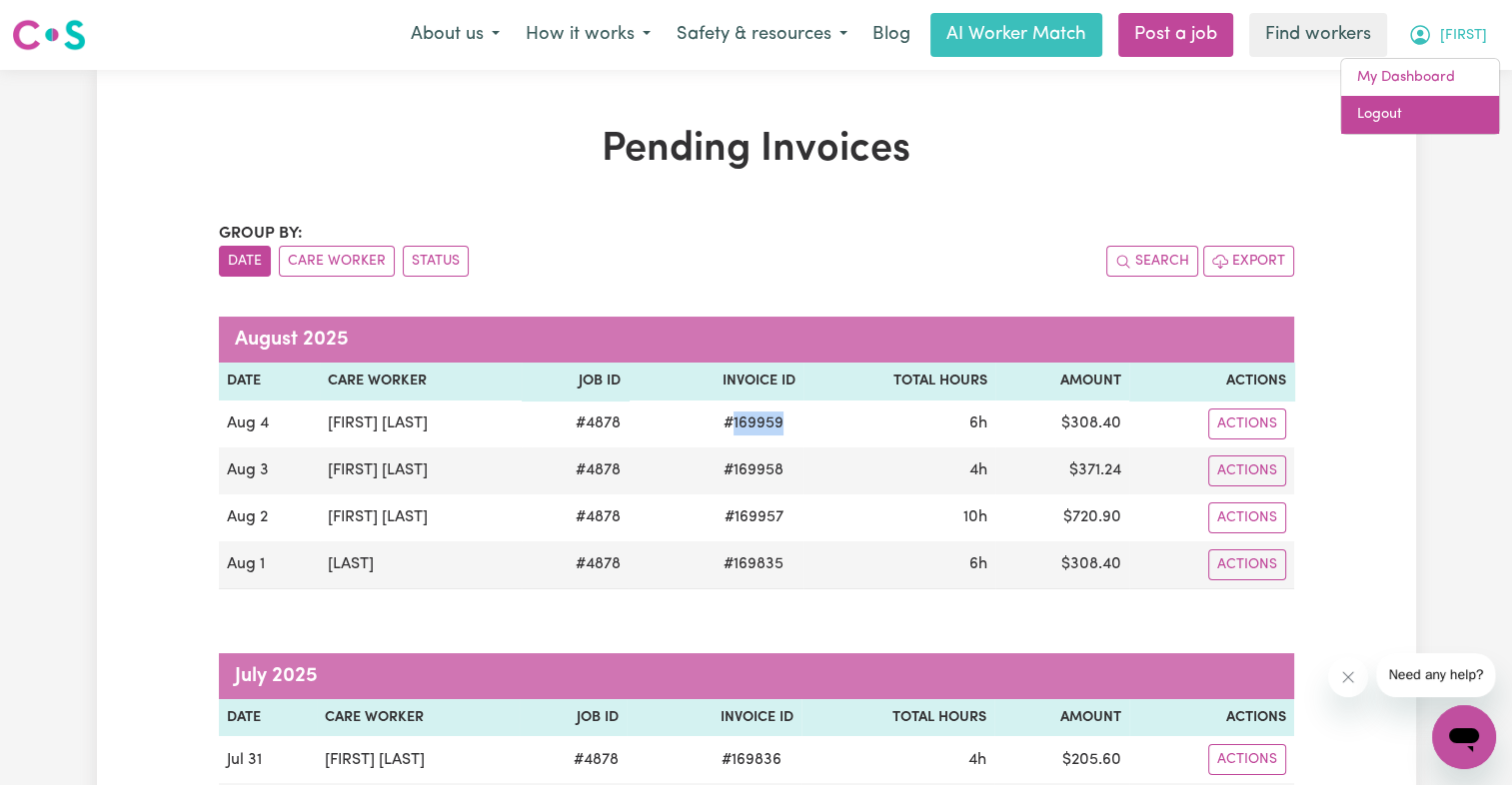 click on "Logout" at bounding box center (1420, 115) 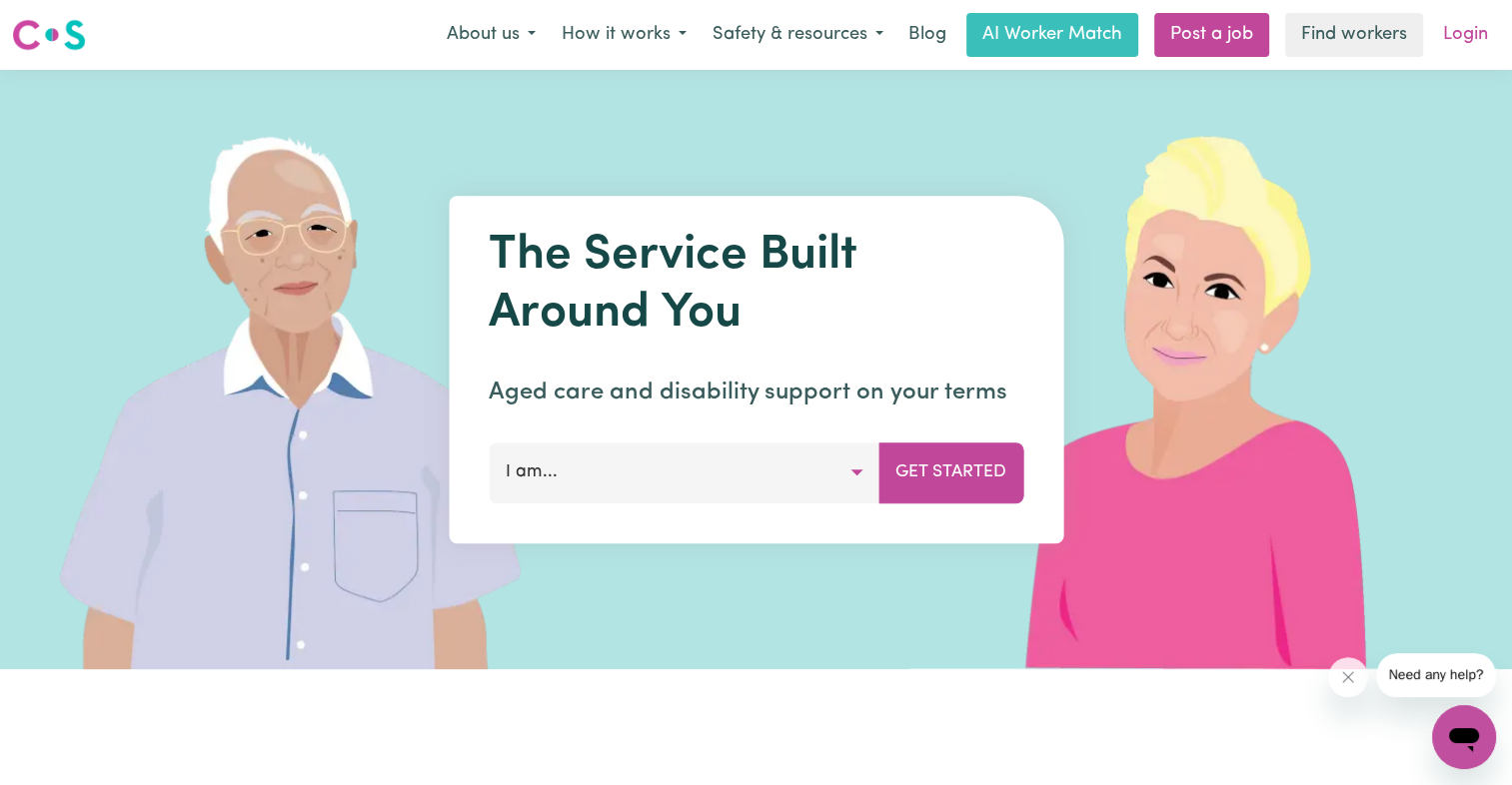 click on "Login" at bounding box center (1465, 35) 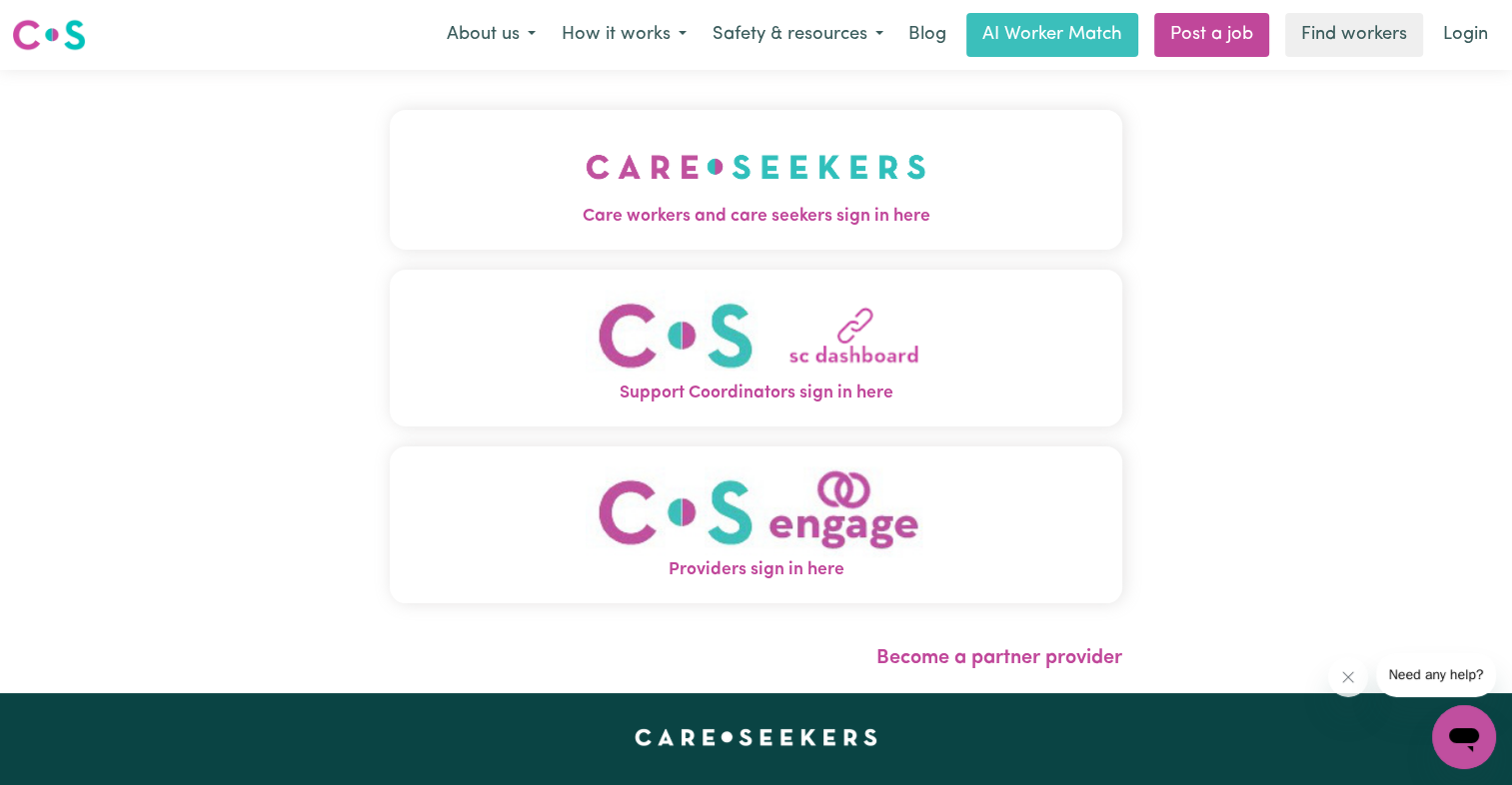 click on "Care workers and care seekers sign in here" at bounding box center (756, 217) 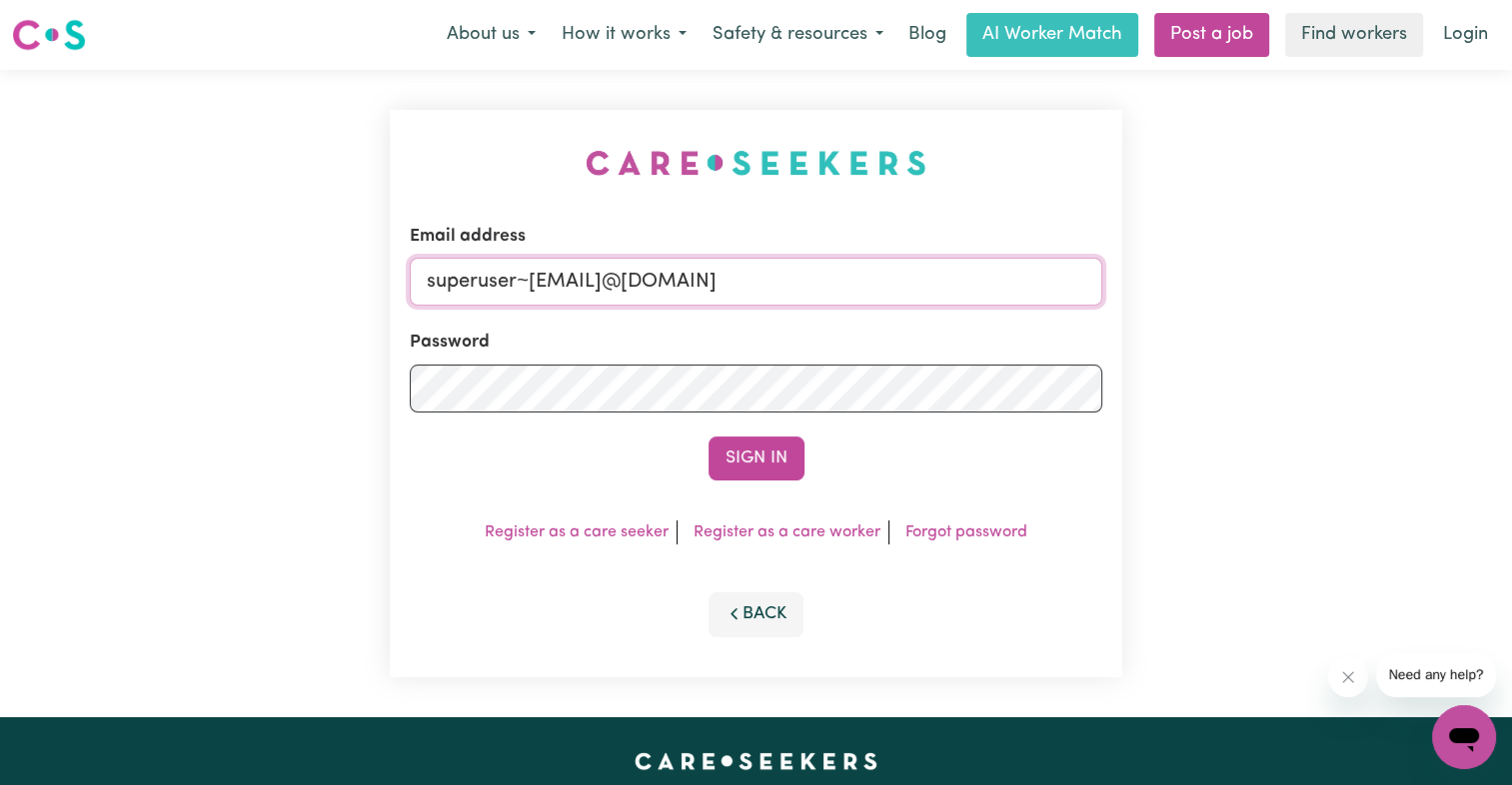 drag, startPoint x: 534, startPoint y: 279, endPoint x: 1487, endPoint y: 282, distance: 953.0047 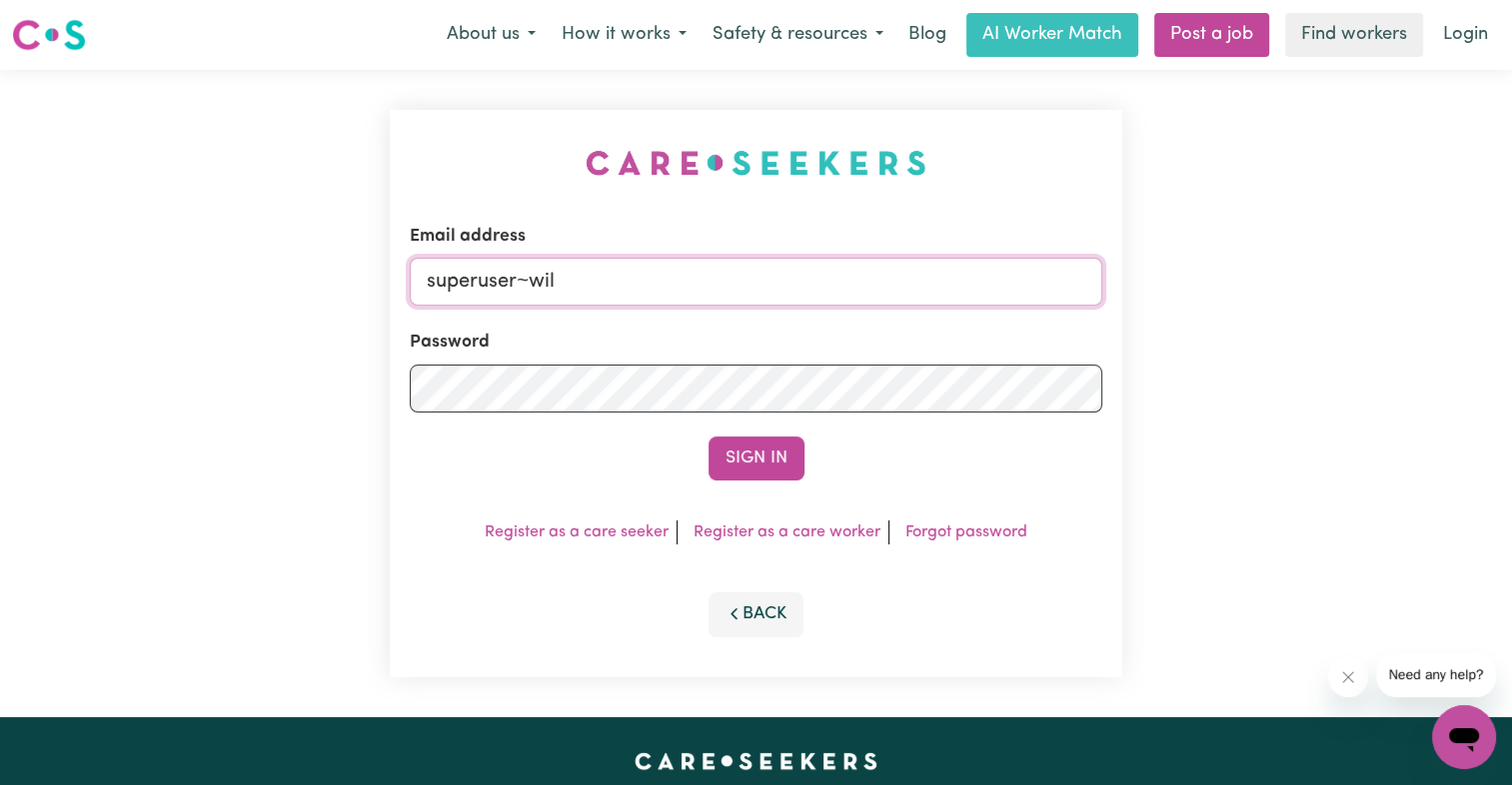 type on "superuser~[EMAIL]@[DOMAIN]" 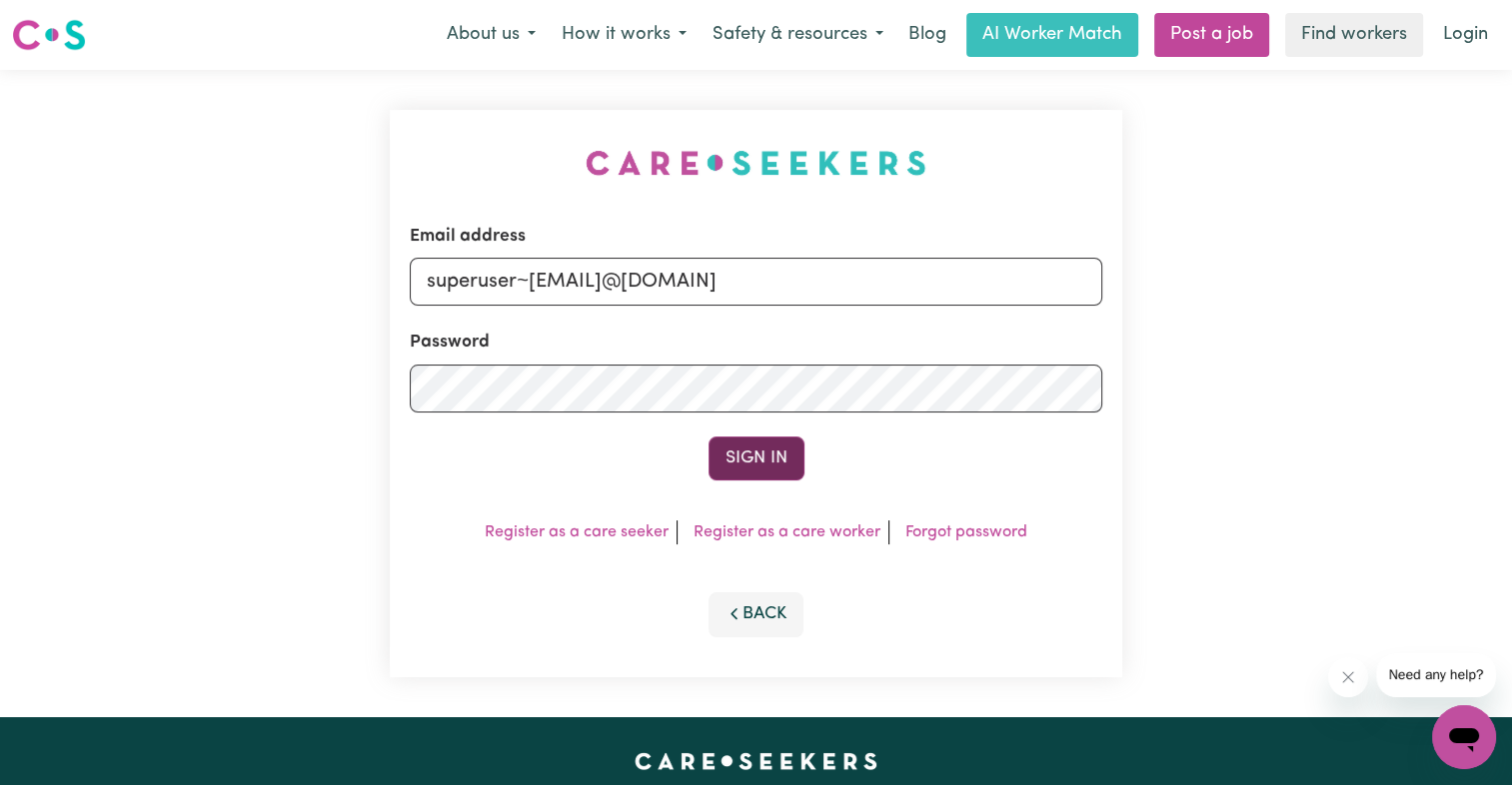 click on "Sign In" at bounding box center [756, 458] 